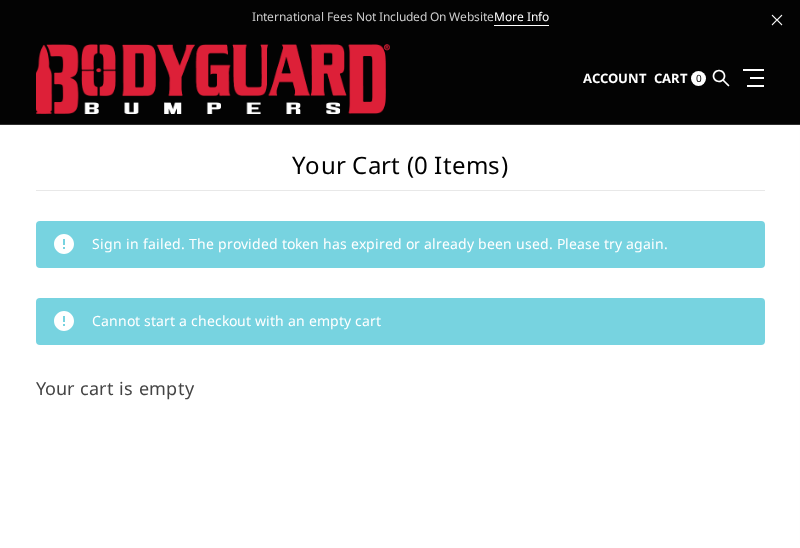 scroll, scrollTop: 0, scrollLeft: 0, axis: both 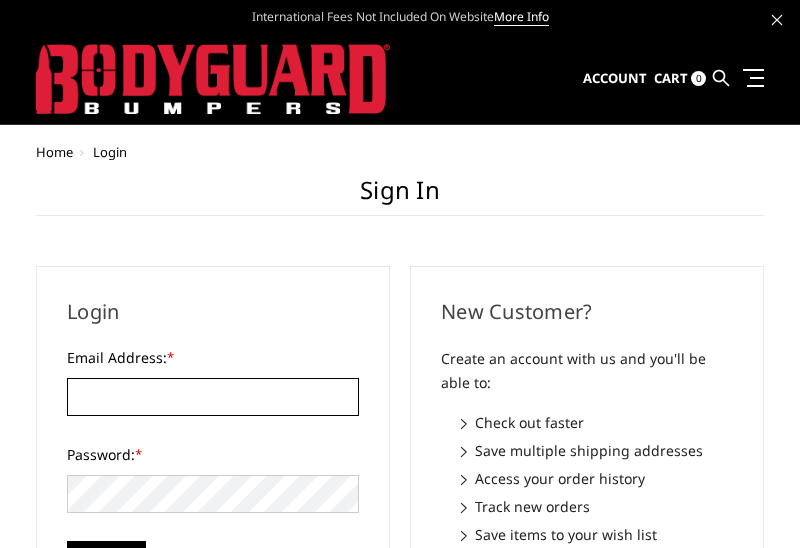 type on "[EMAIL]" 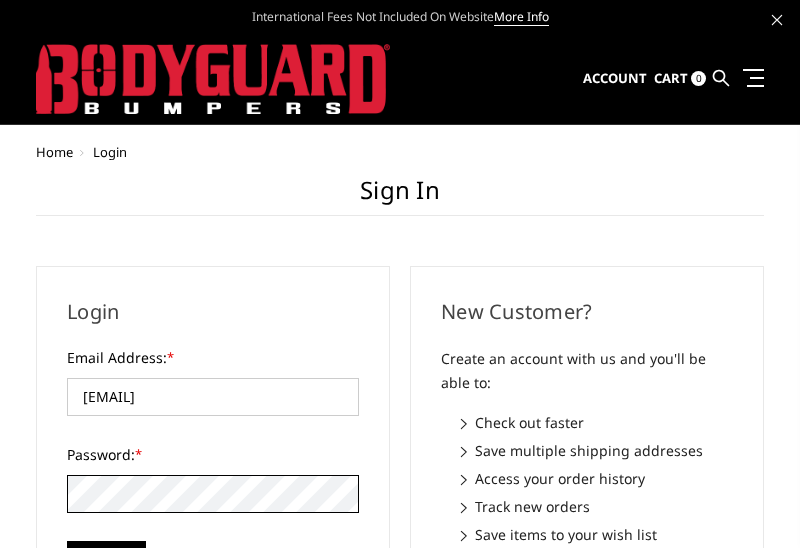 click on "Sign in" at bounding box center (106, 561) 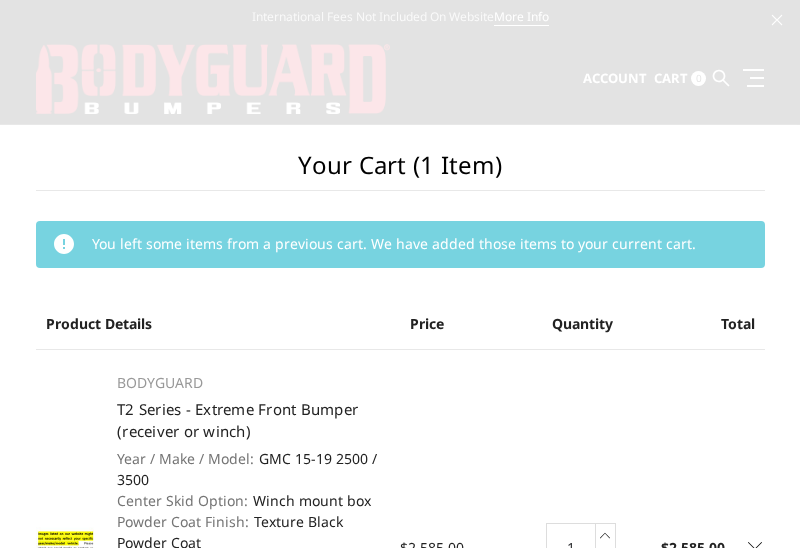 scroll, scrollTop: 0, scrollLeft: 0, axis: both 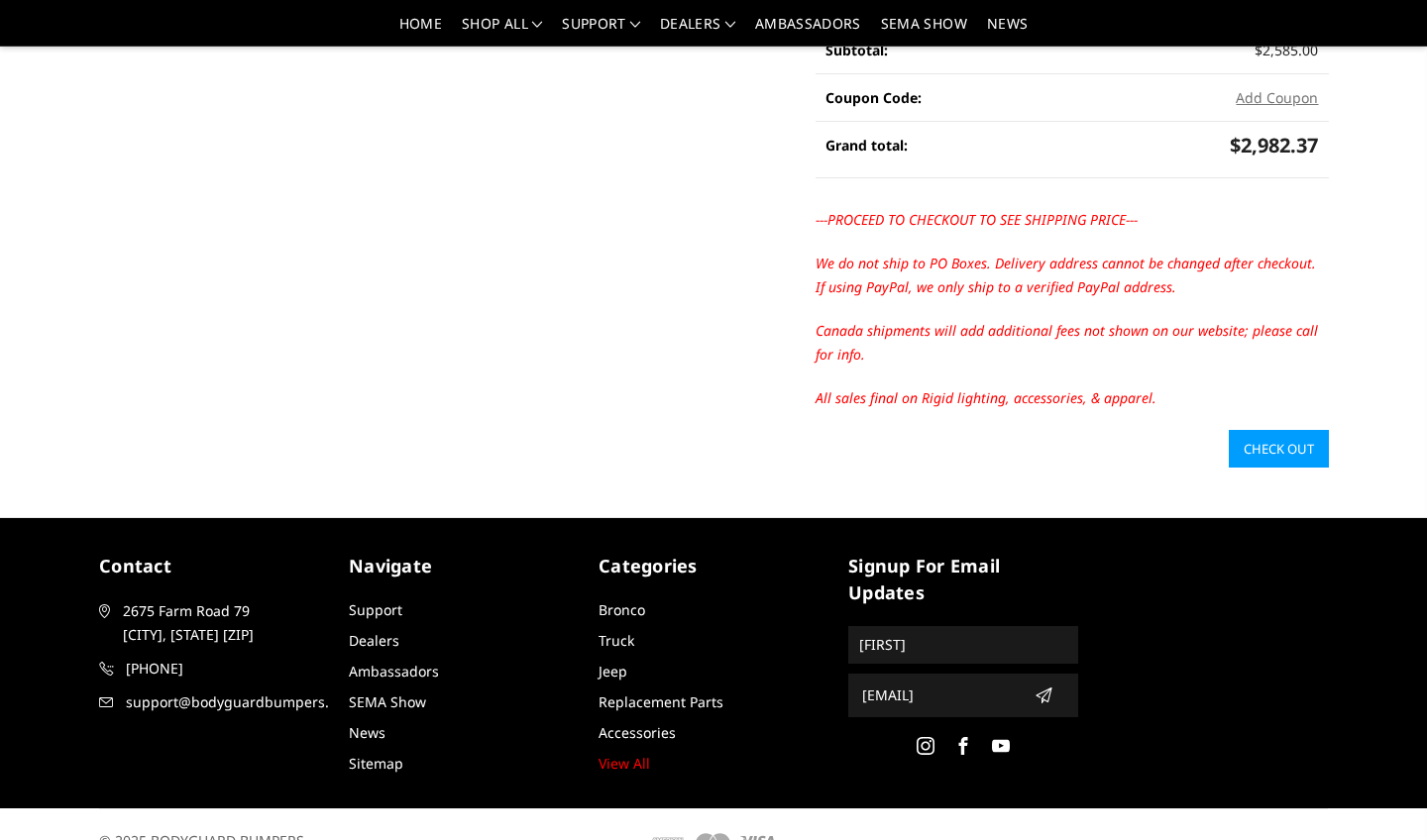 type on "doug" 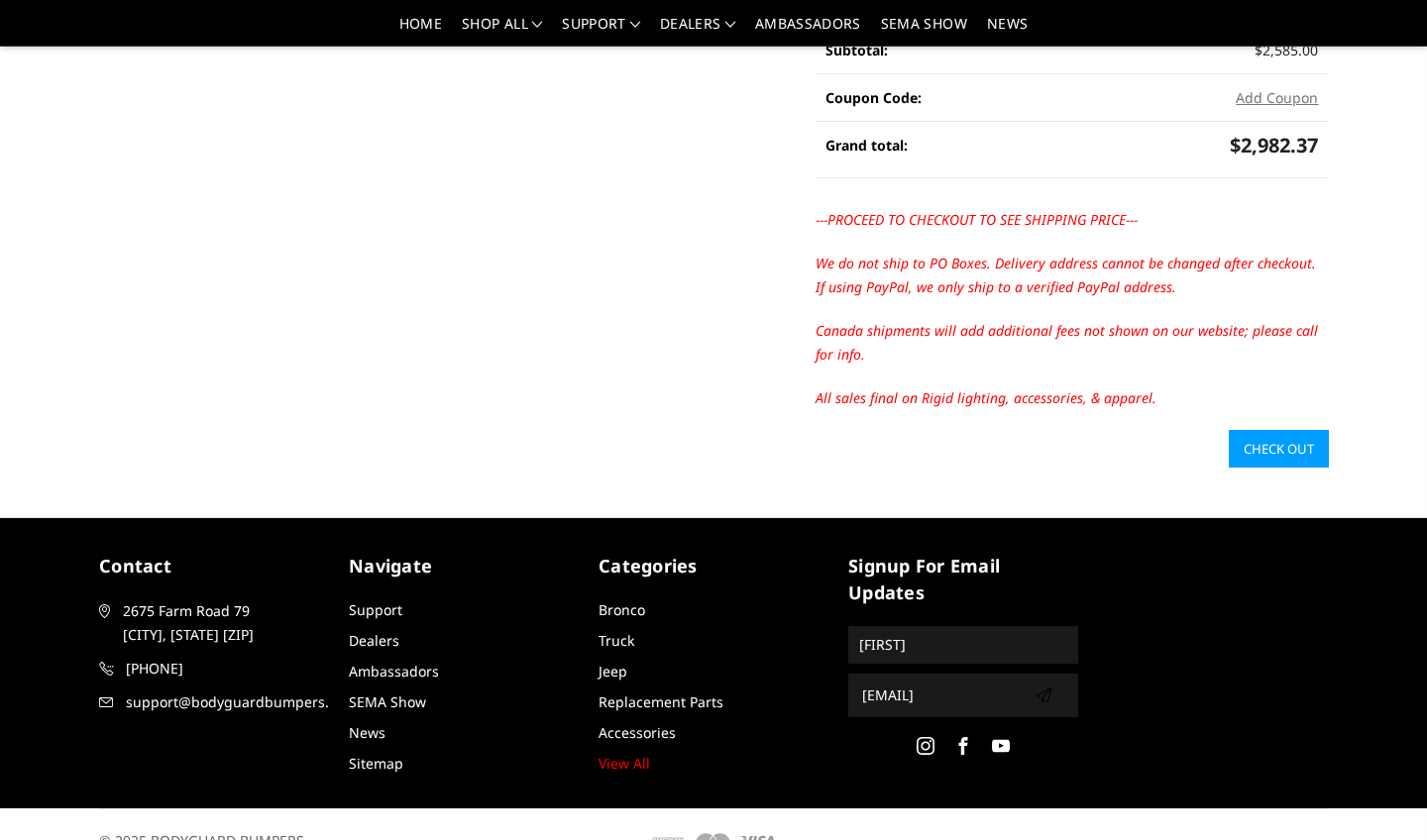 click at bounding box center (1043, 695) 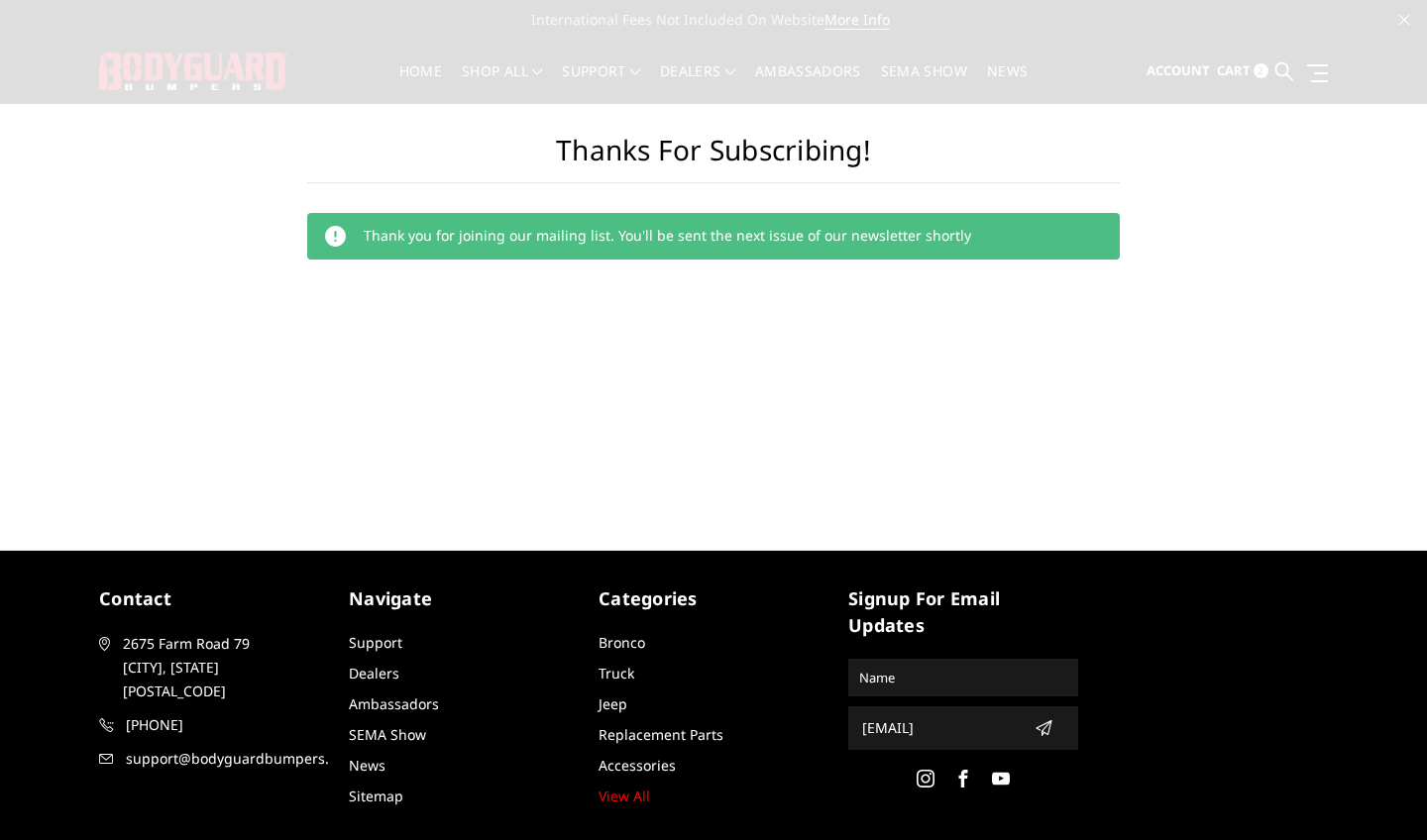 scroll, scrollTop: 0, scrollLeft: 0, axis: both 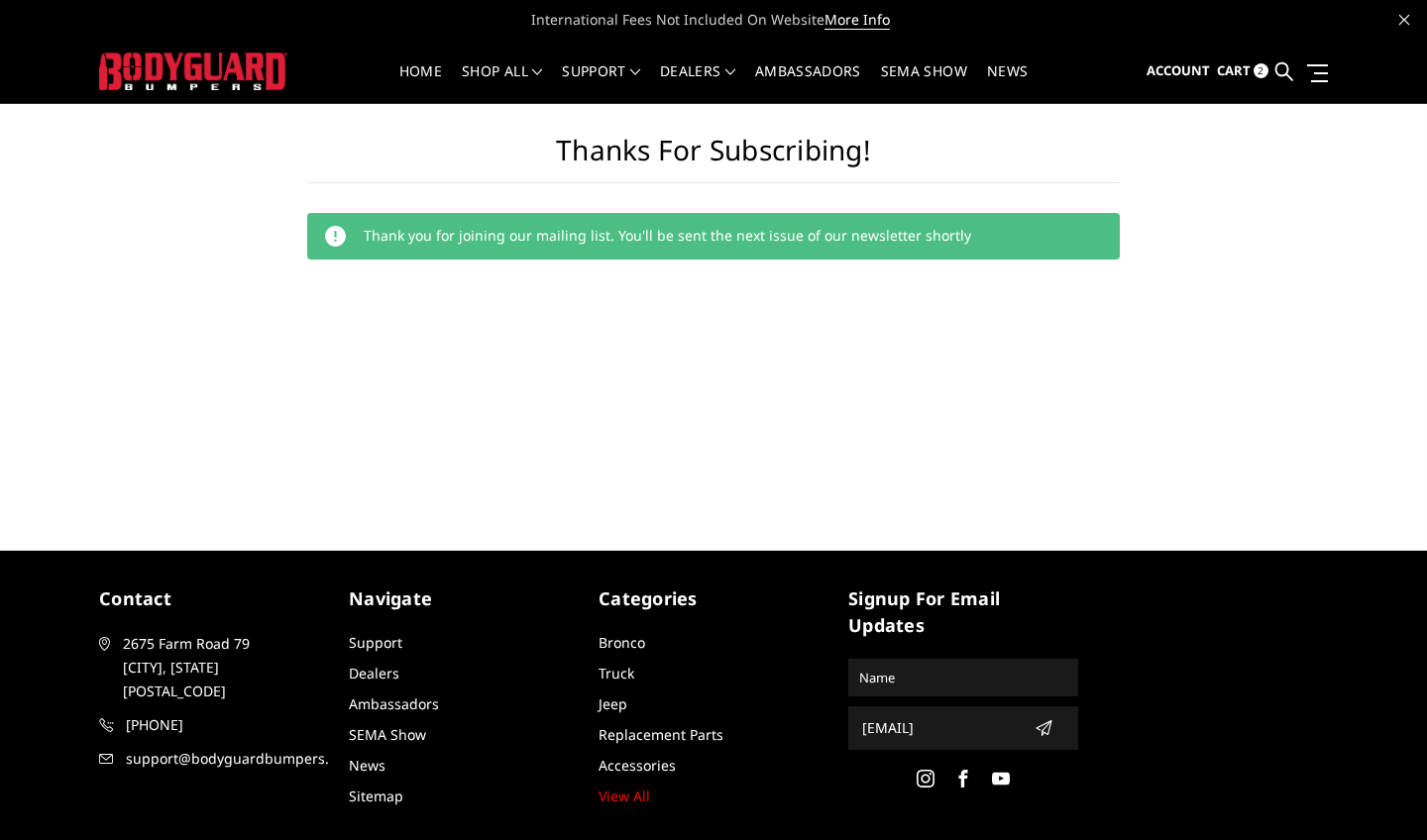 click on "Cart" at bounding box center (1234, 70) 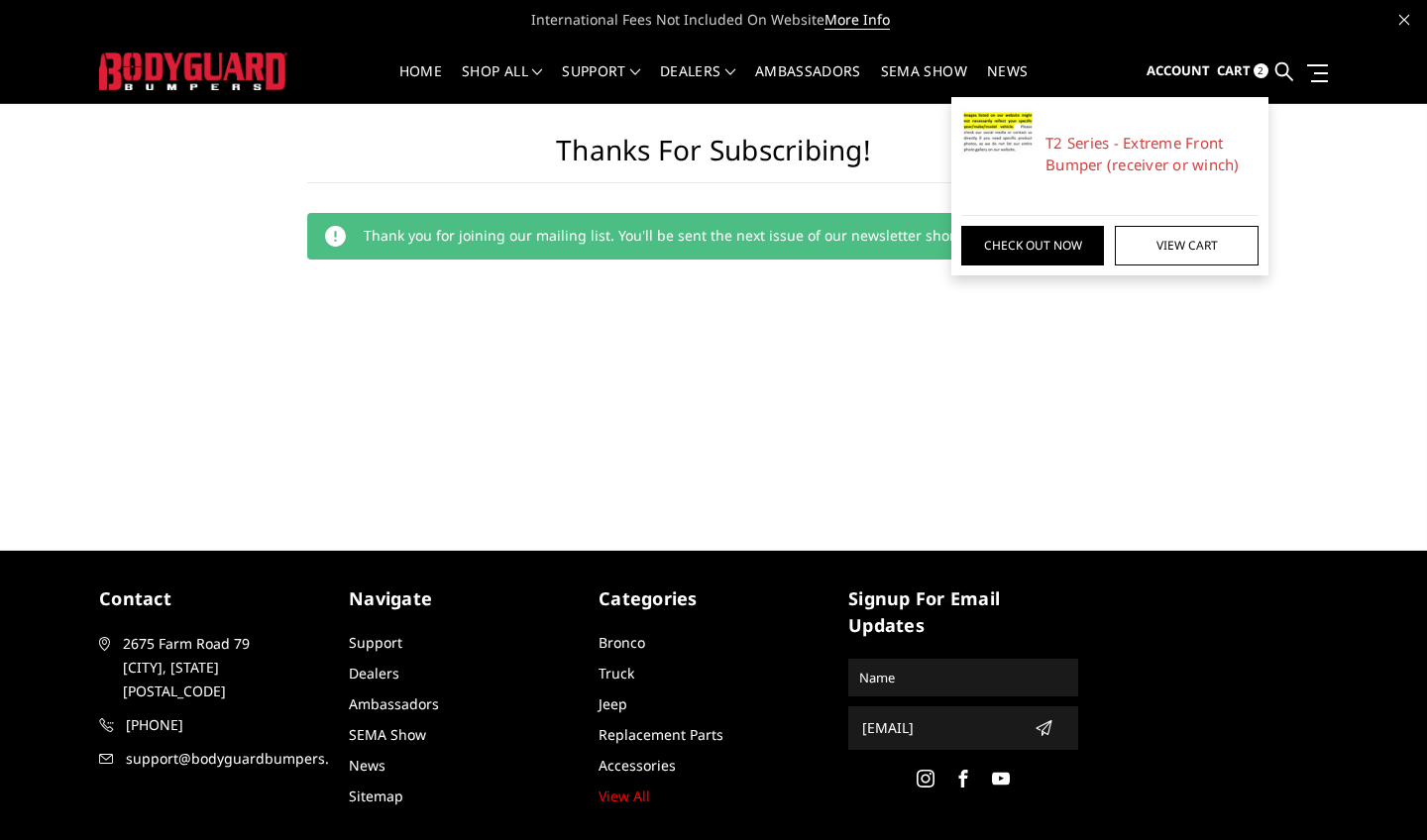 click on "2" at bounding box center [1261, 70] 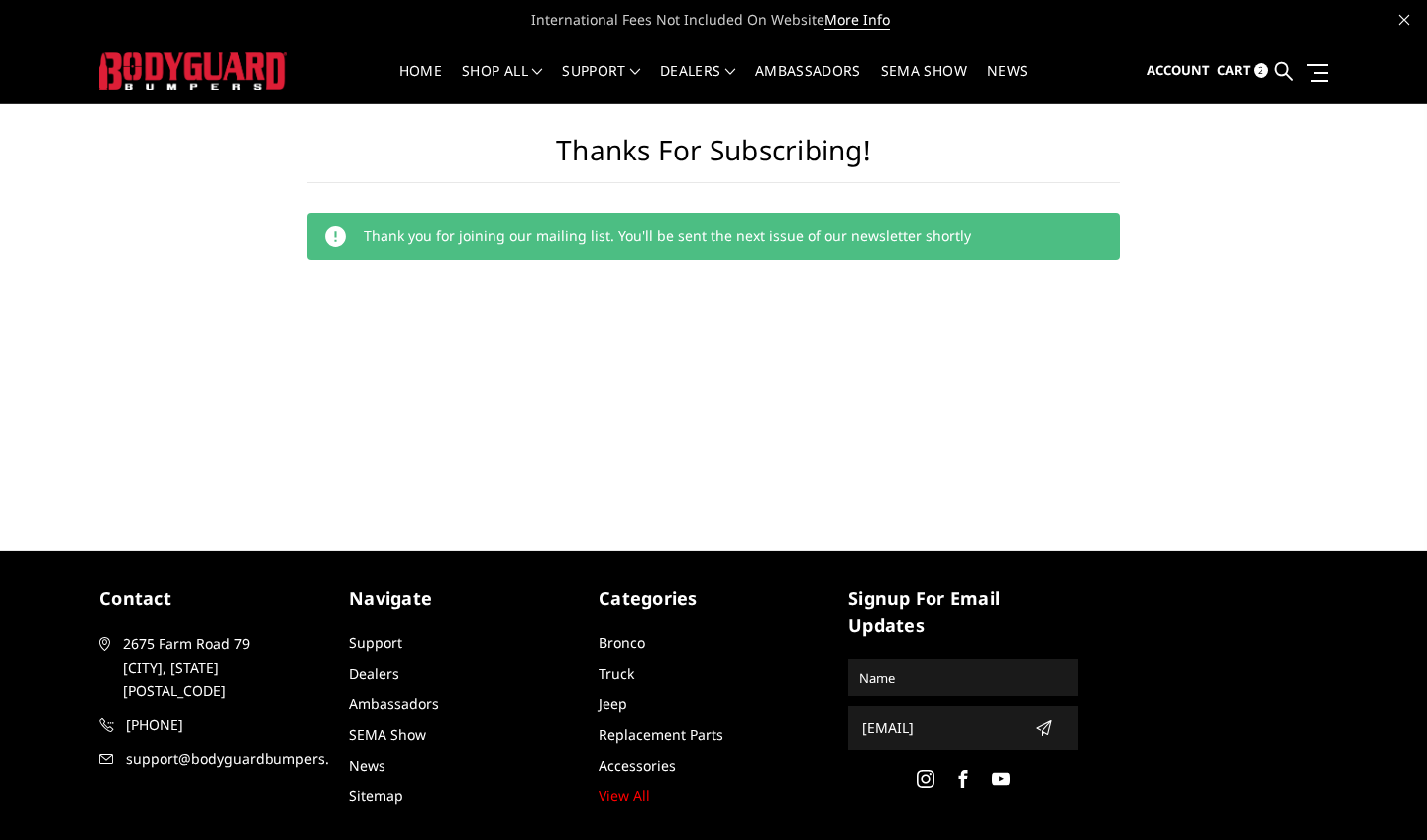 click on "Cart" at bounding box center [1234, 70] 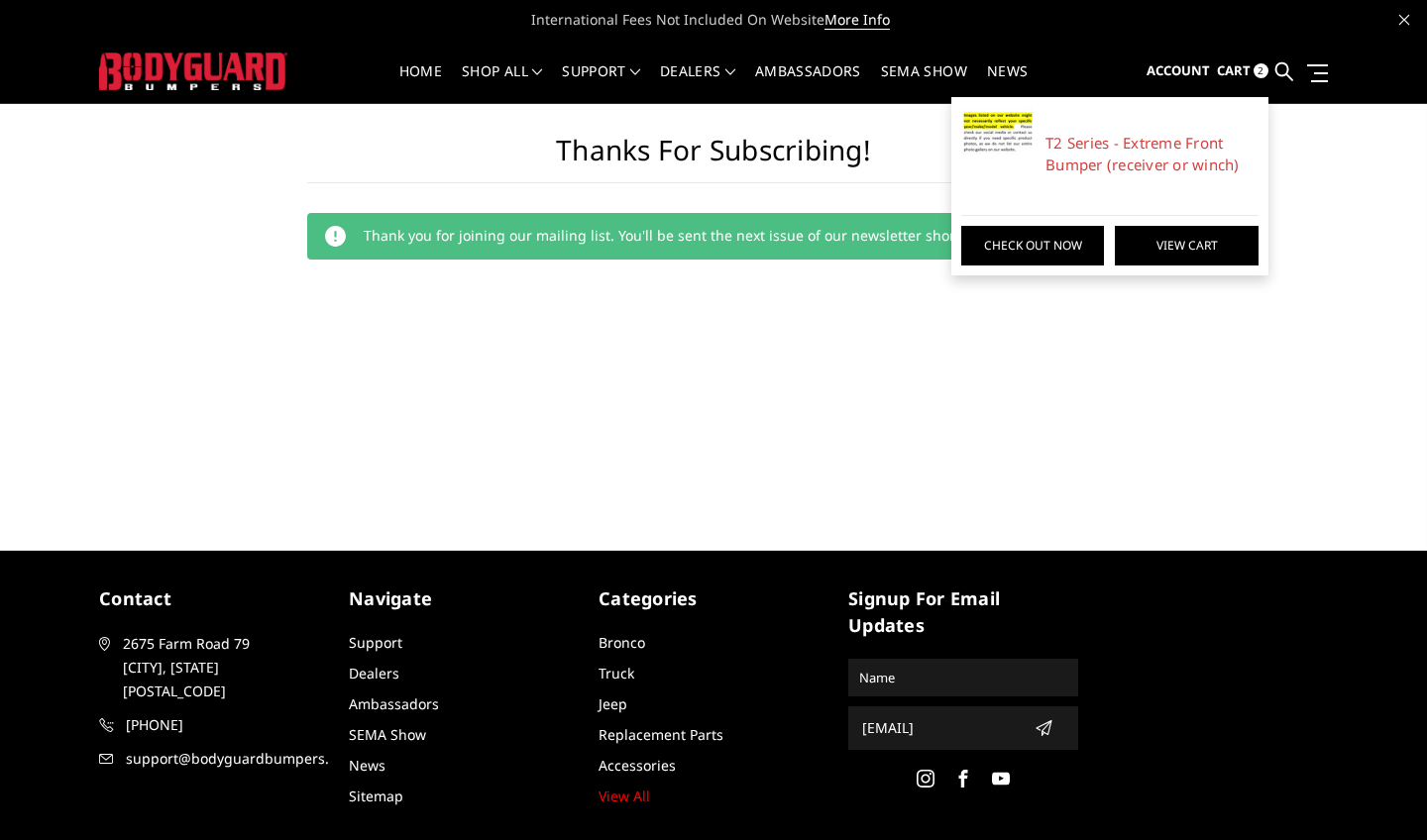click on "View Cart" at bounding box center (1186, 246) 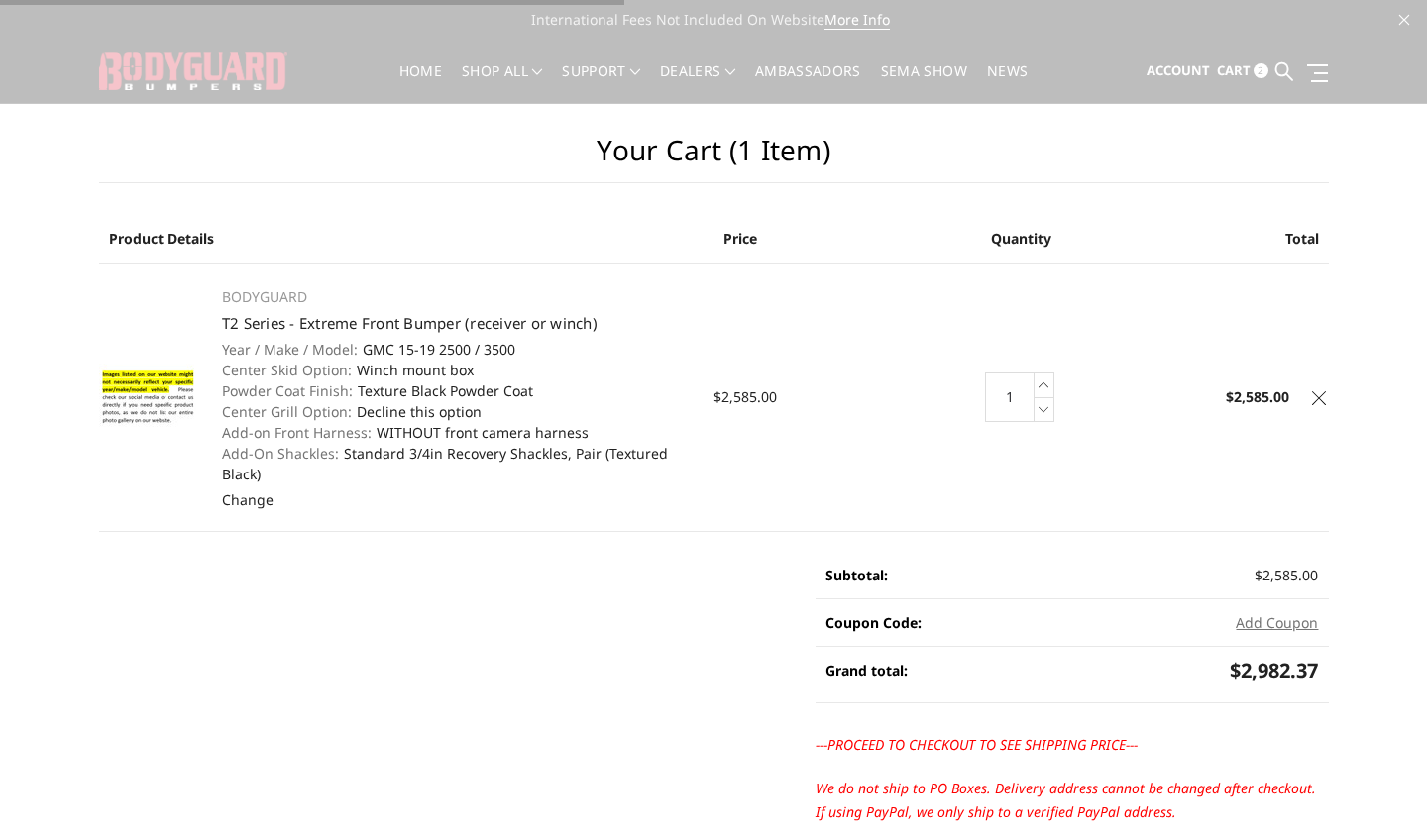 scroll, scrollTop: 0, scrollLeft: 0, axis: both 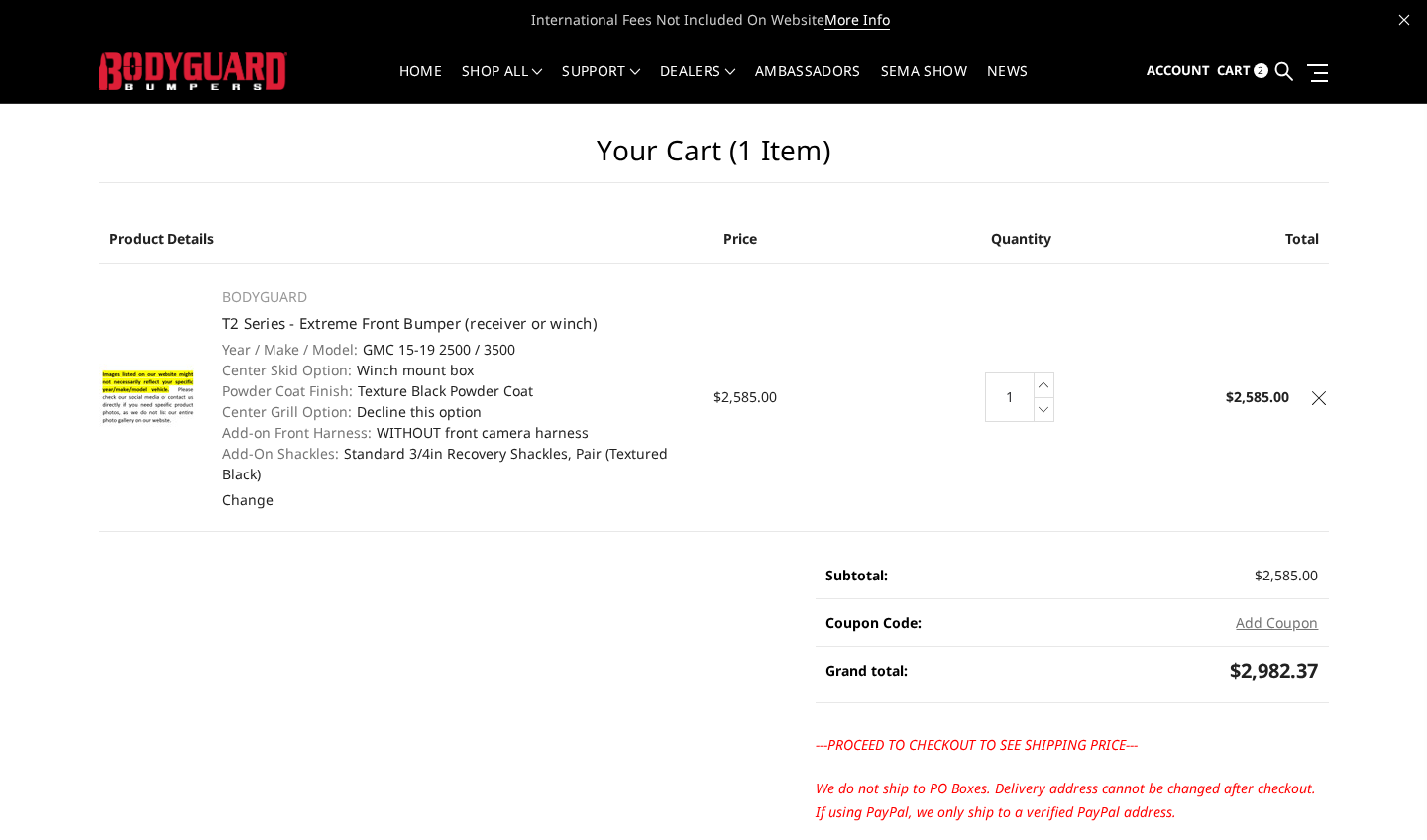 click at bounding box center [1319, 398] 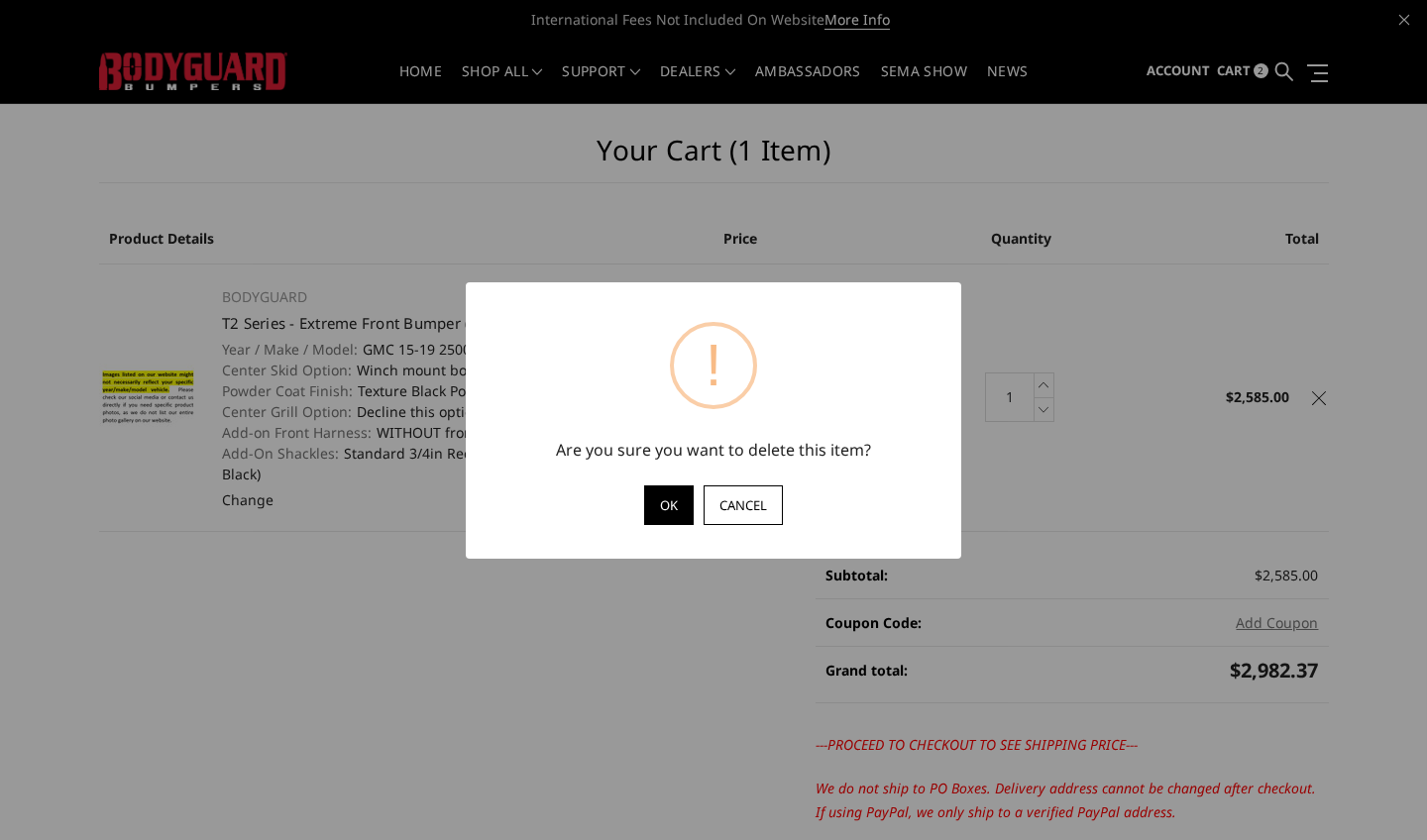click on "OK" at bounding box center (669, 505) 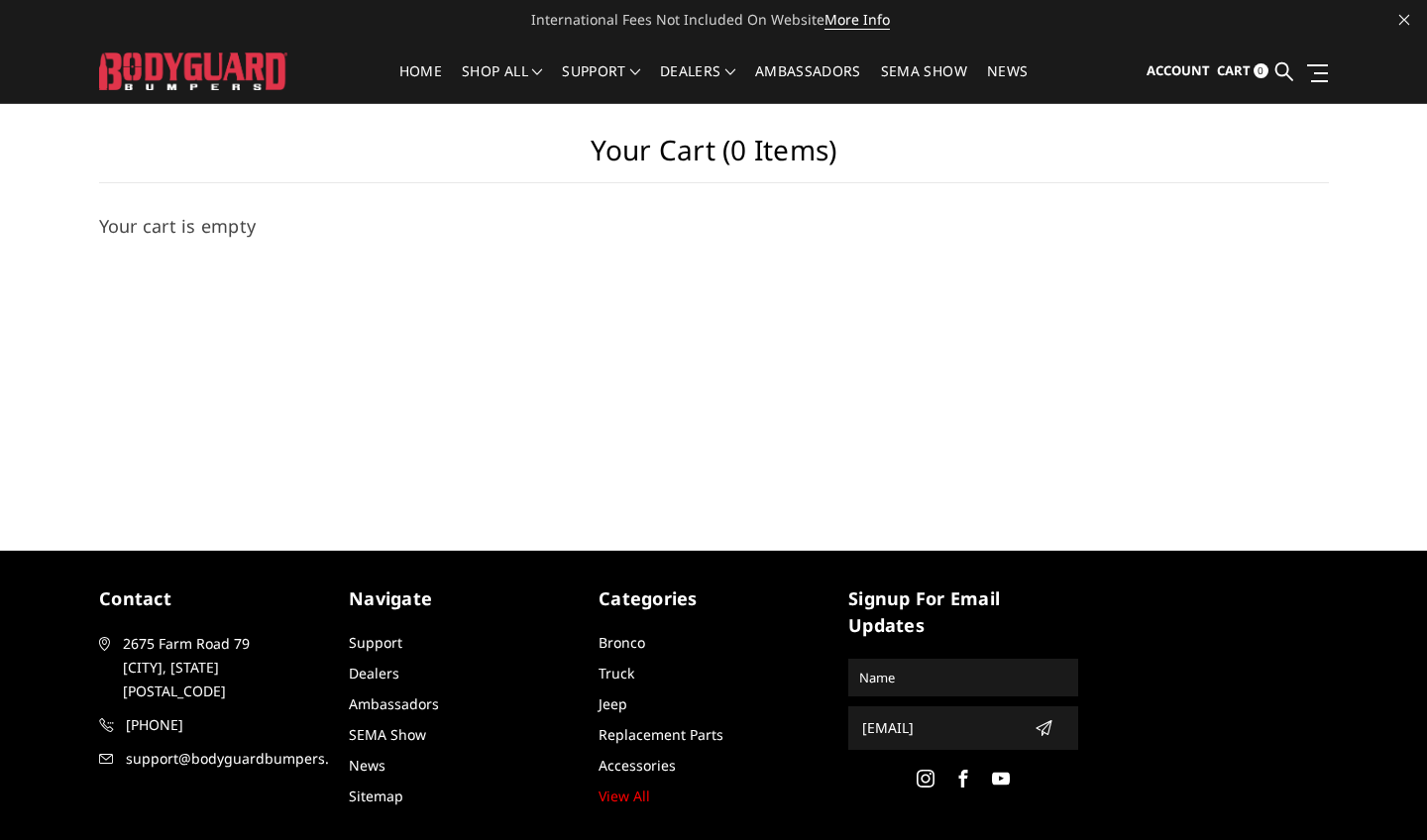 scroll, scrollTop: 0, scrollLeft: 0, axis: both 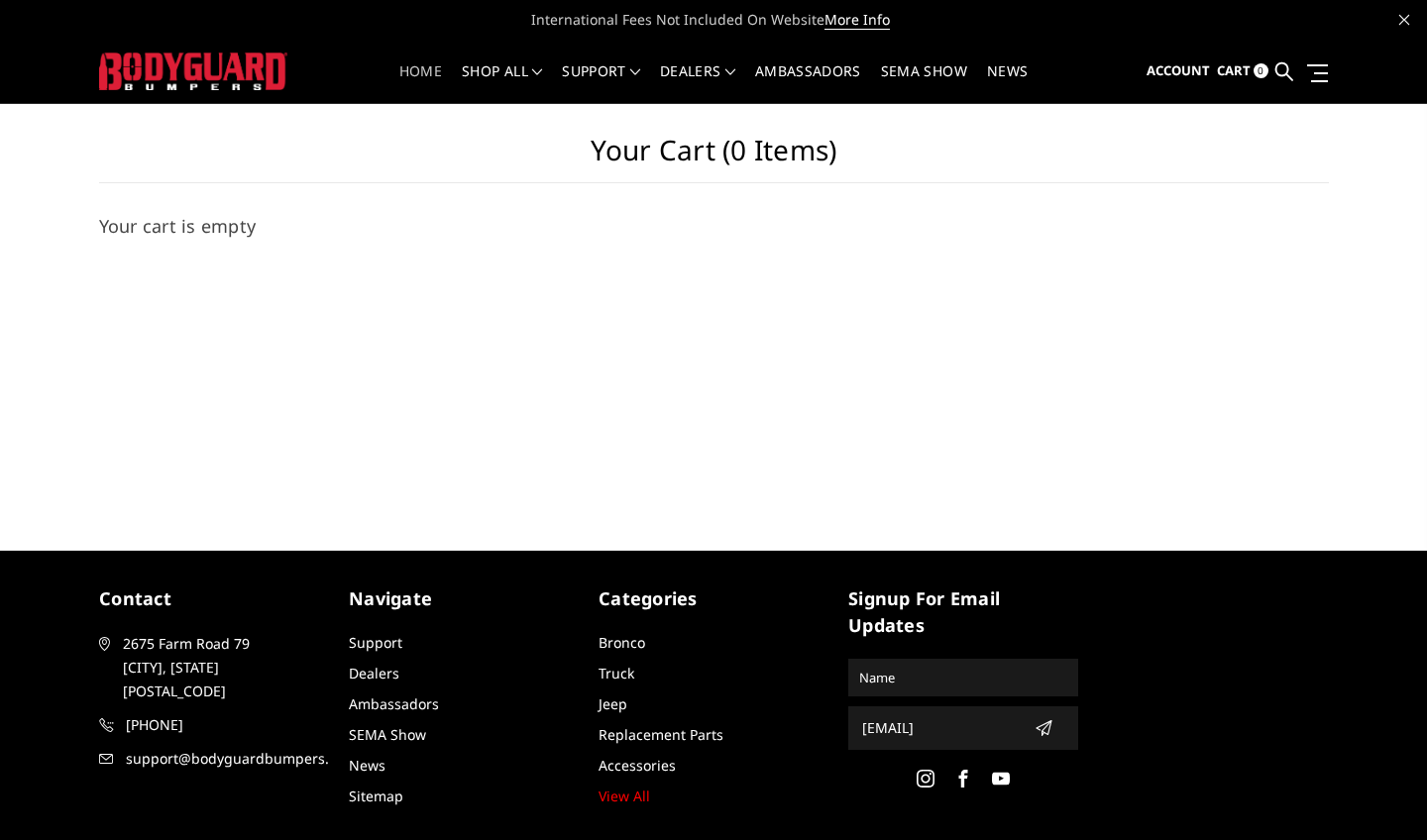 click on "Home" at bounding box center [420, 83] 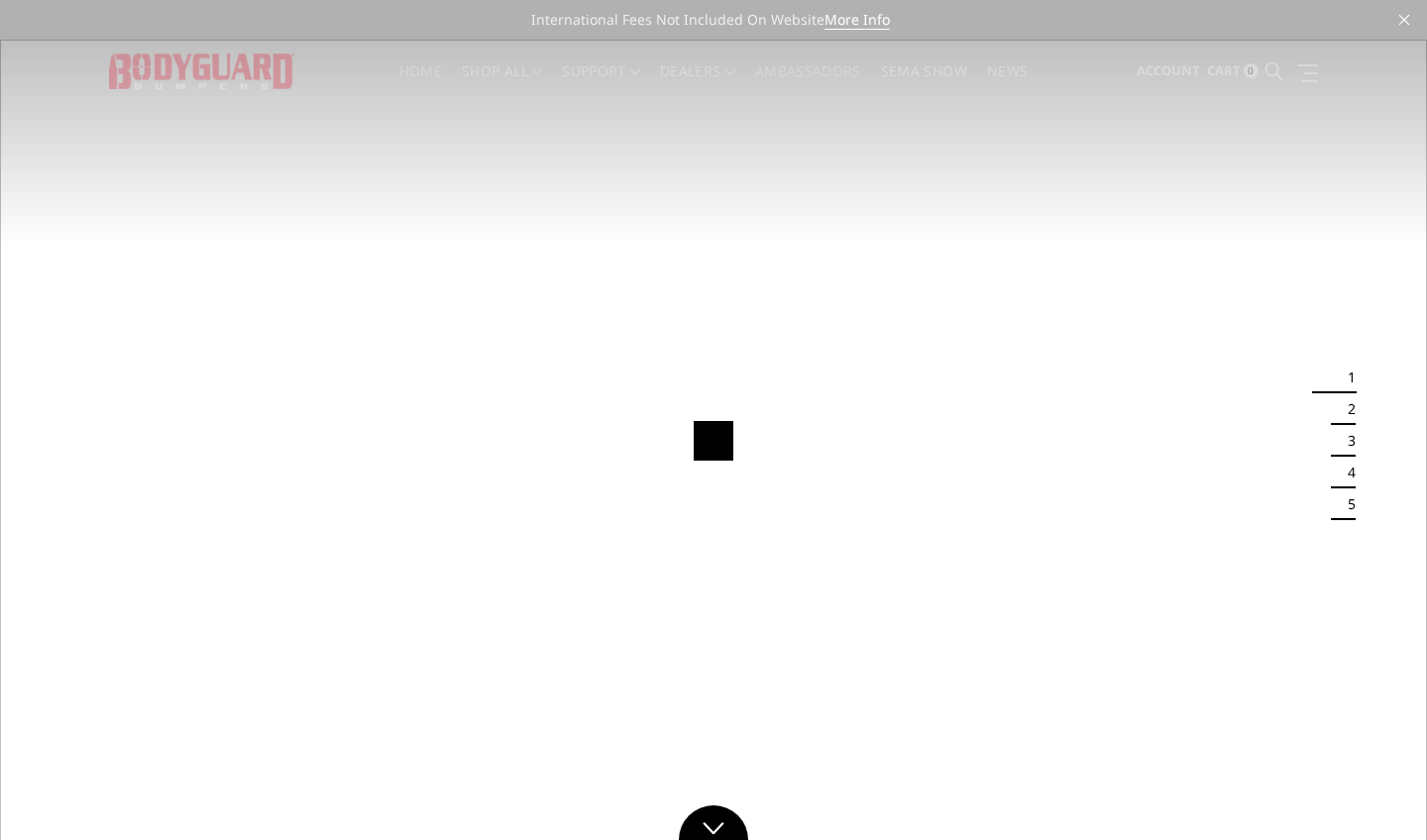 scroll, scrollTop: 0, scrollLeft: 0, axis: both 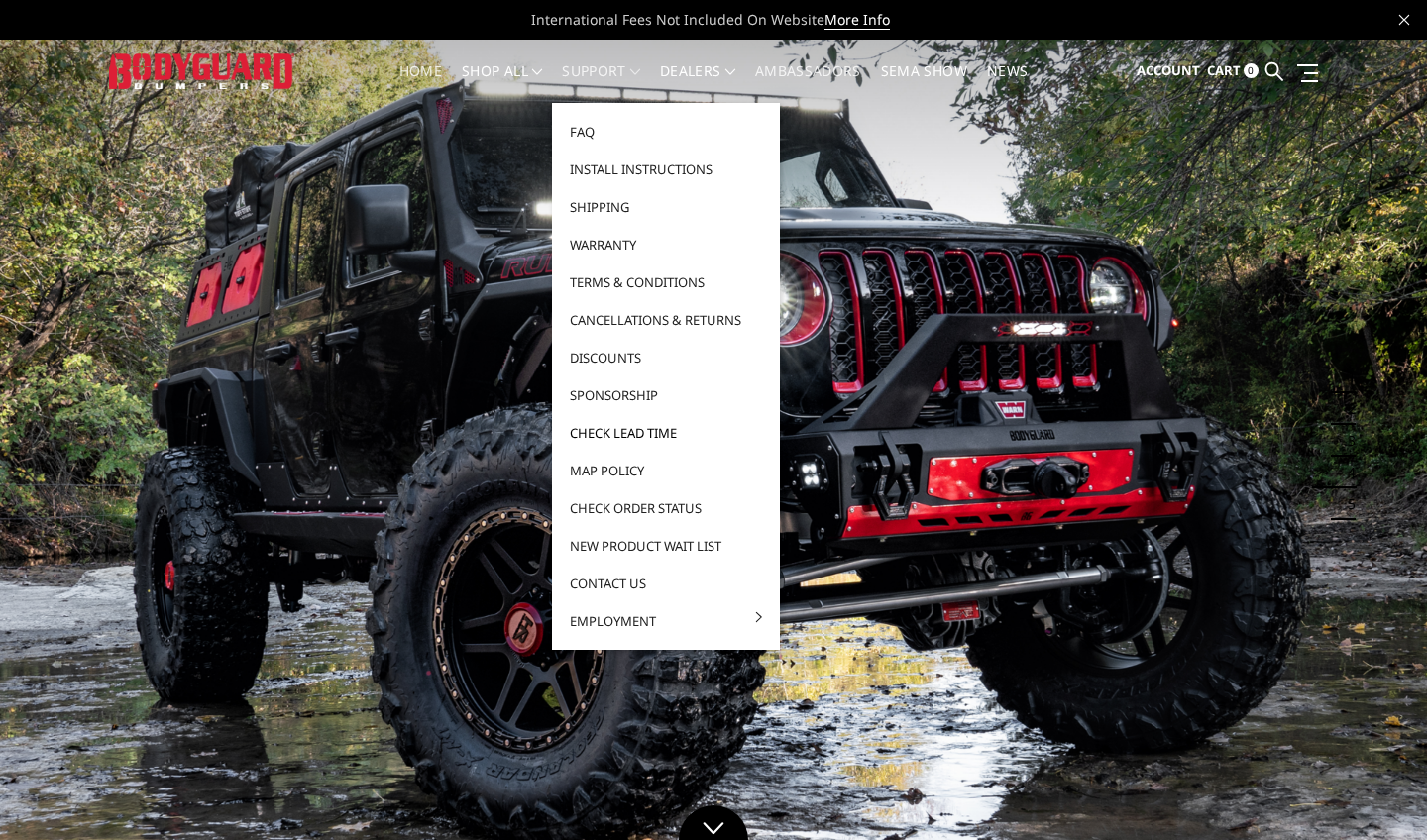 click on "Check Lead Time" at bounding box center (666, 433) 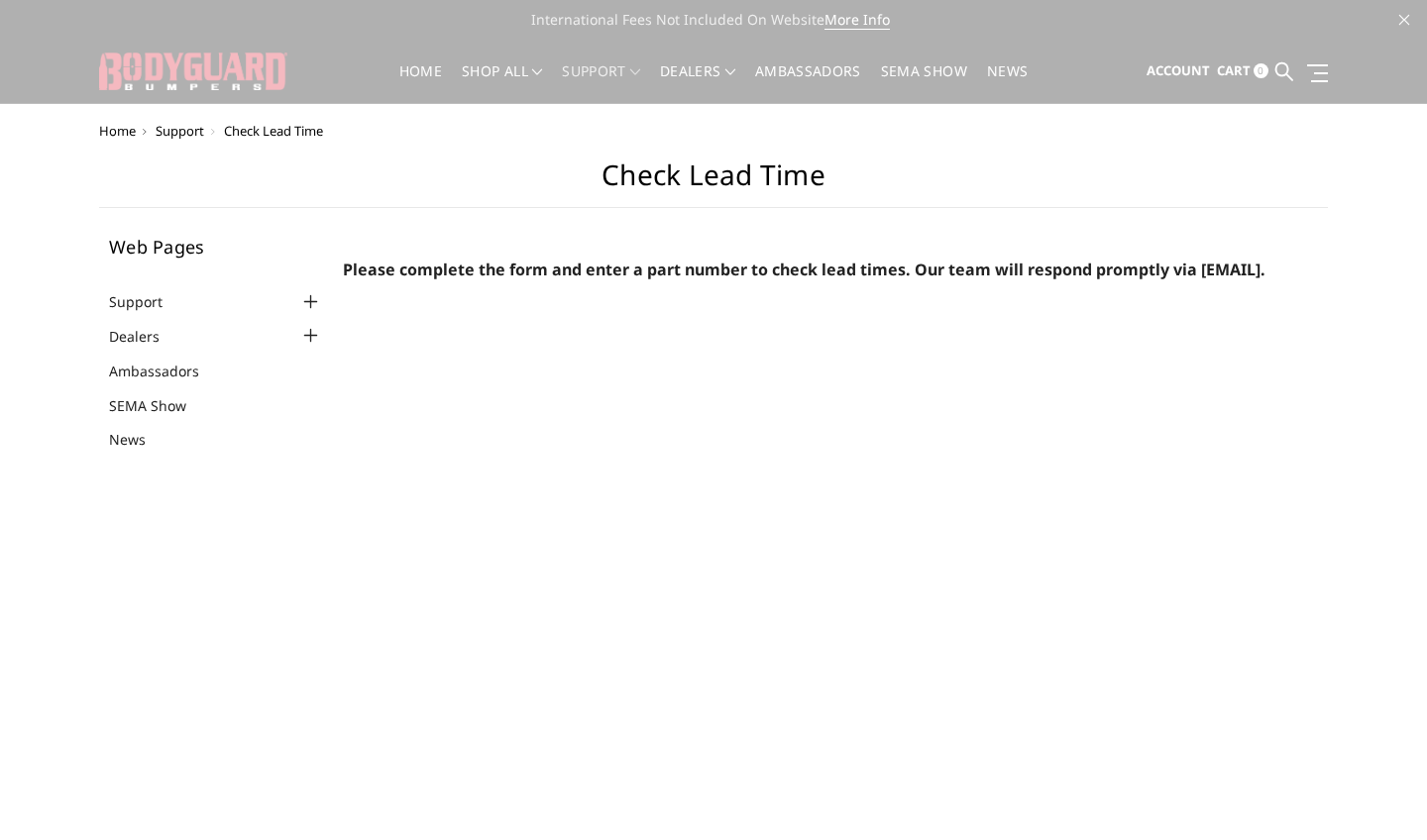 scroll, scrollTop: 0, scrollLeft: 0, axis: both 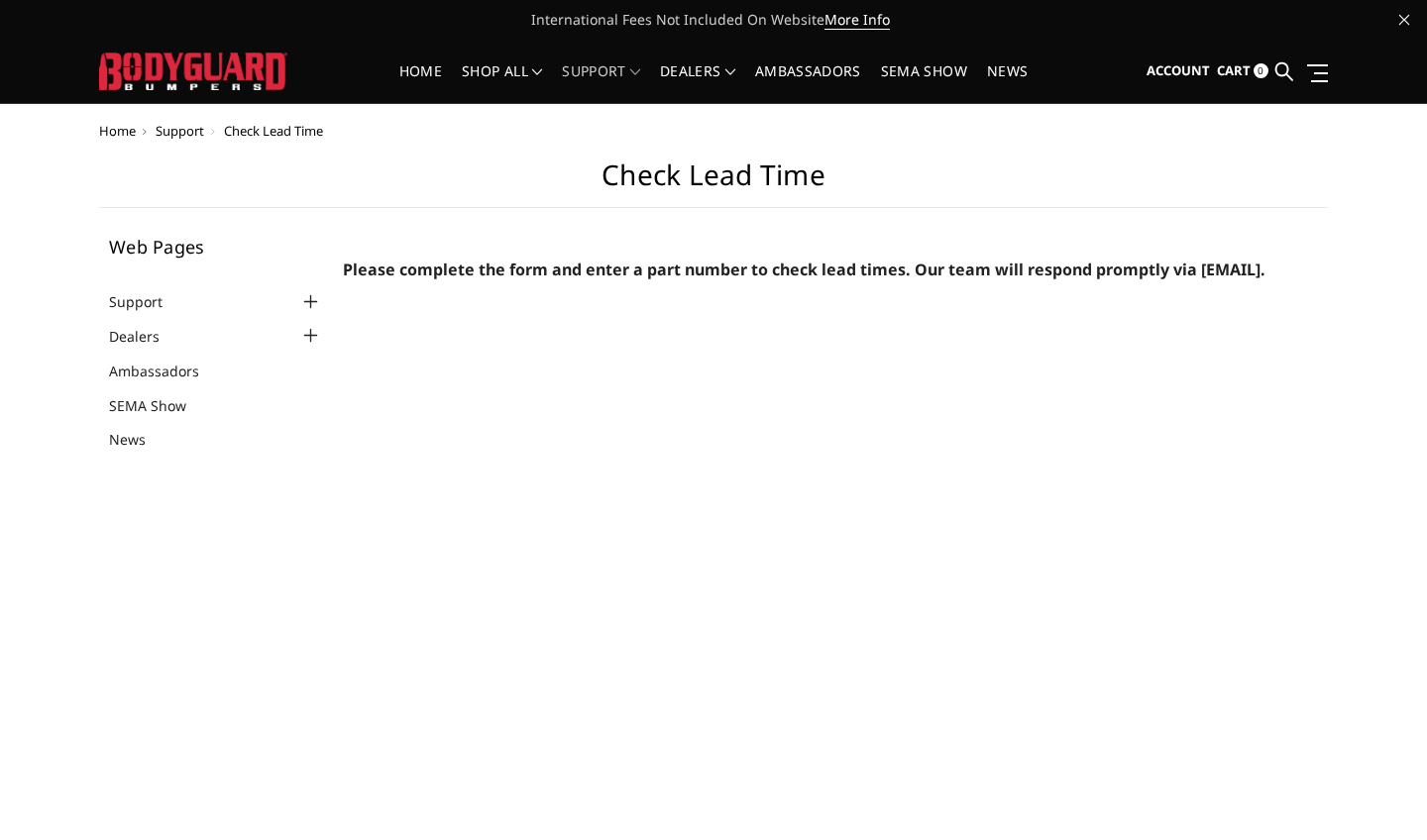 select on "US" 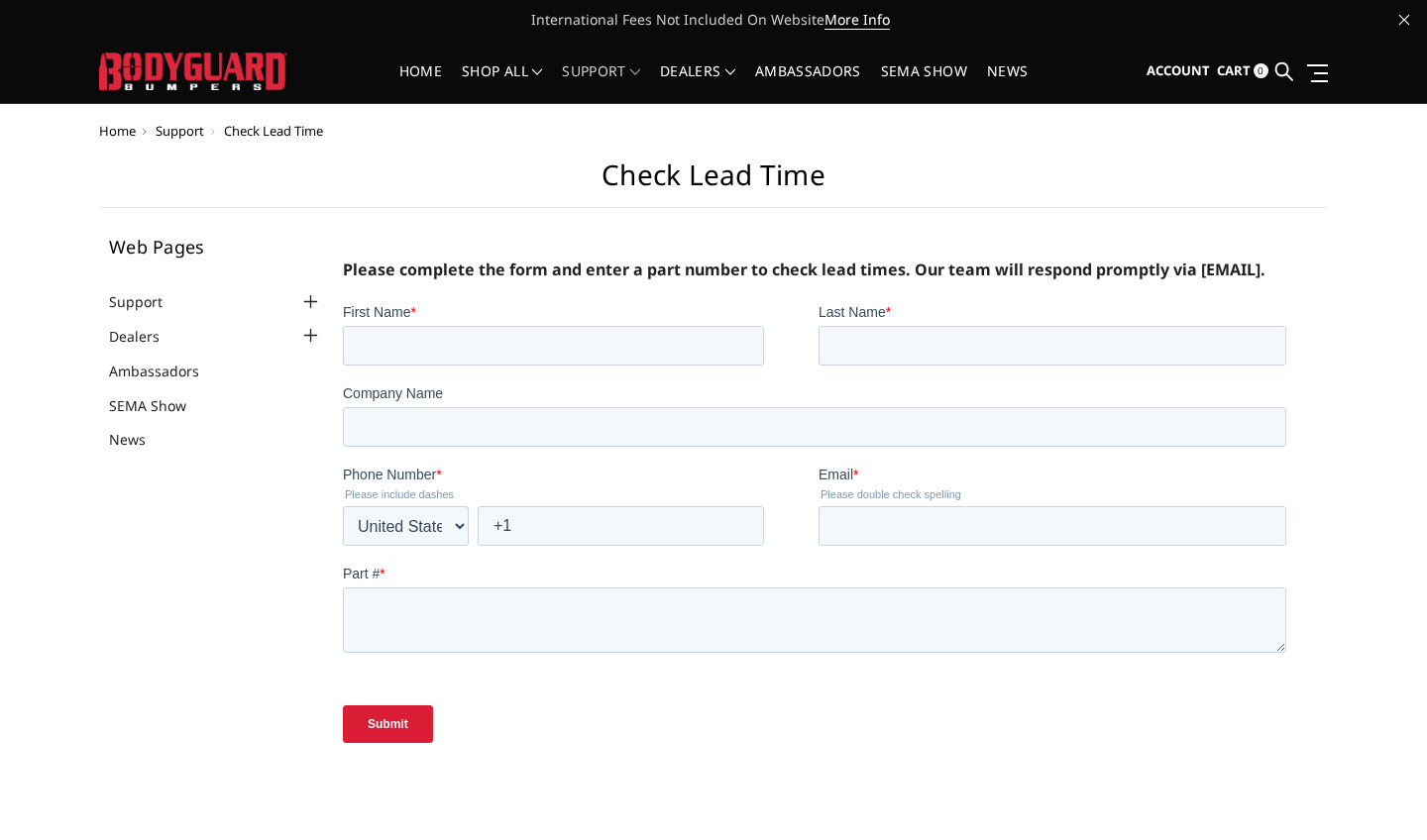 scroll, scrollTop: 0, scrollLeft: 0, axis: both 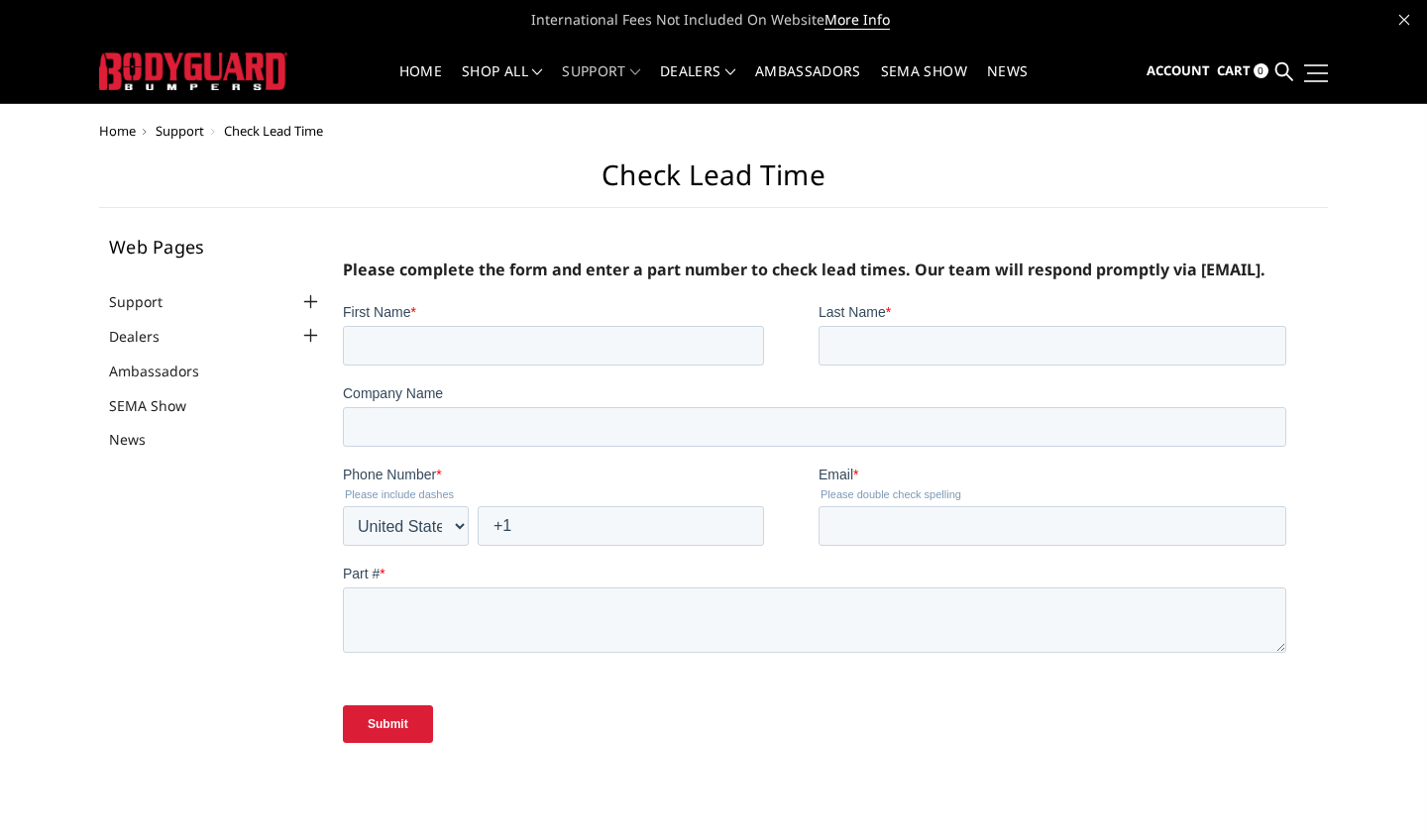 click at bounding box center (1314, 72) 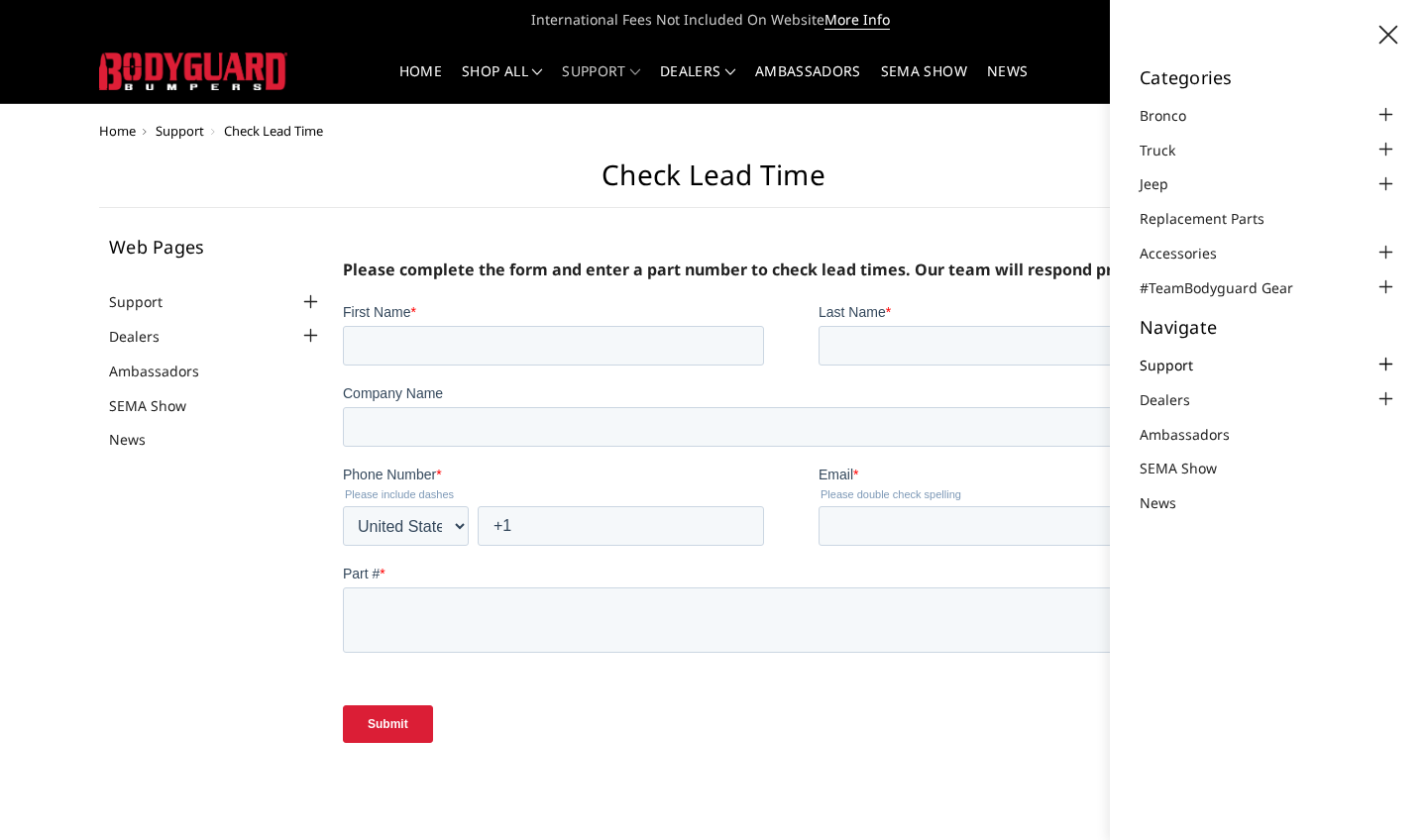 click on "Support" at bounding box center (1178, 365) 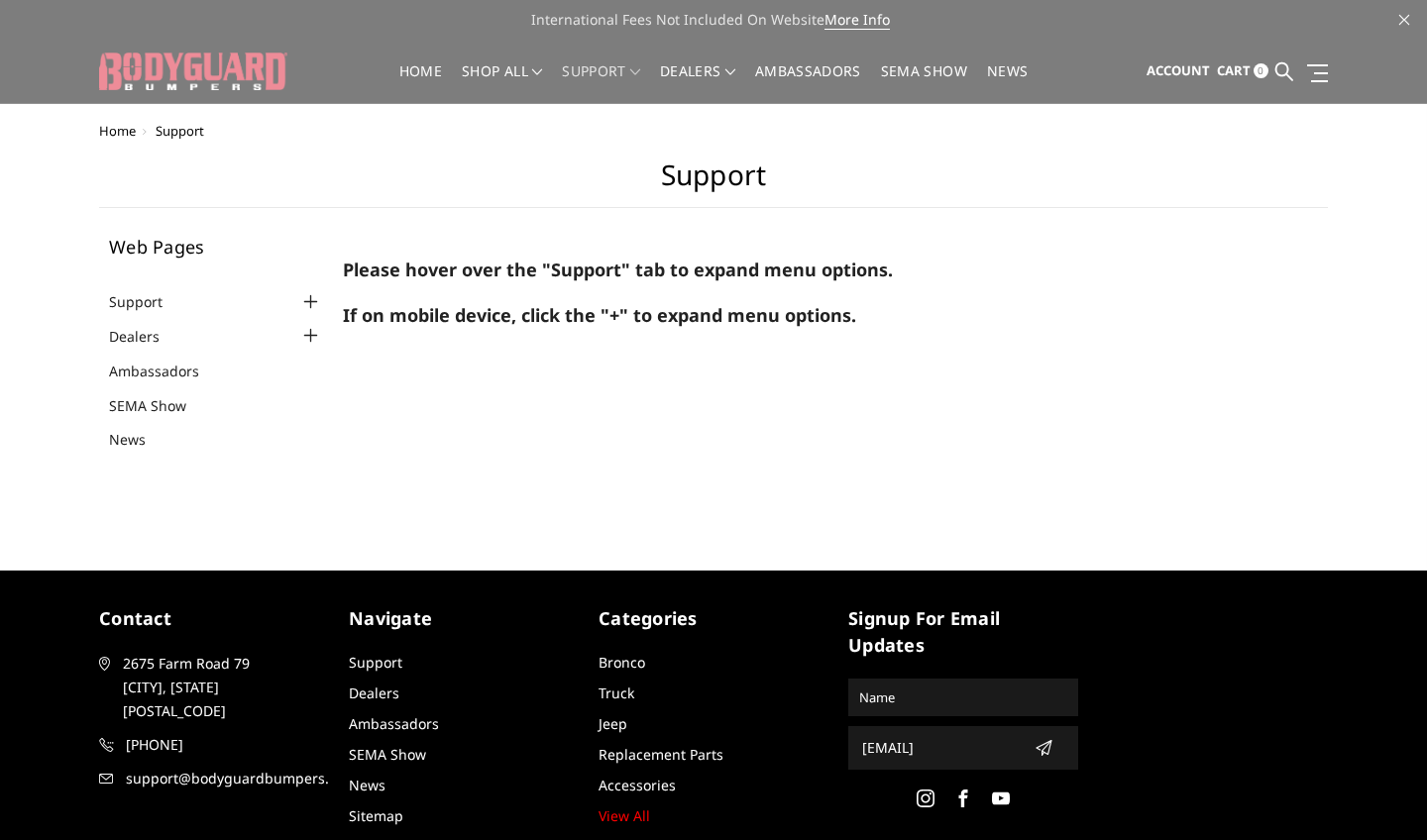 scroll, scrollTop: 0, scrollLeft: 0, axis: both 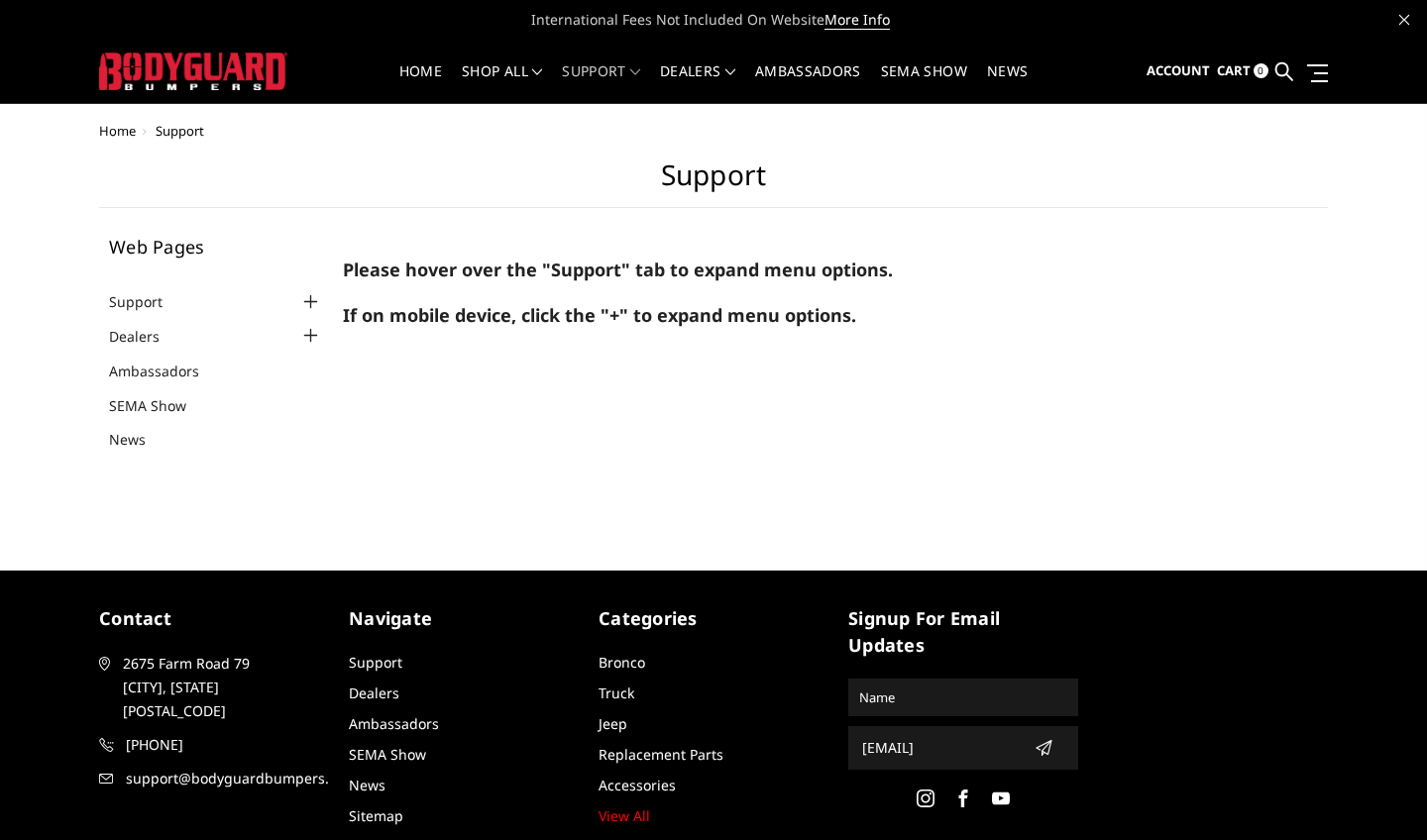 click at bounding box center (311, 302) 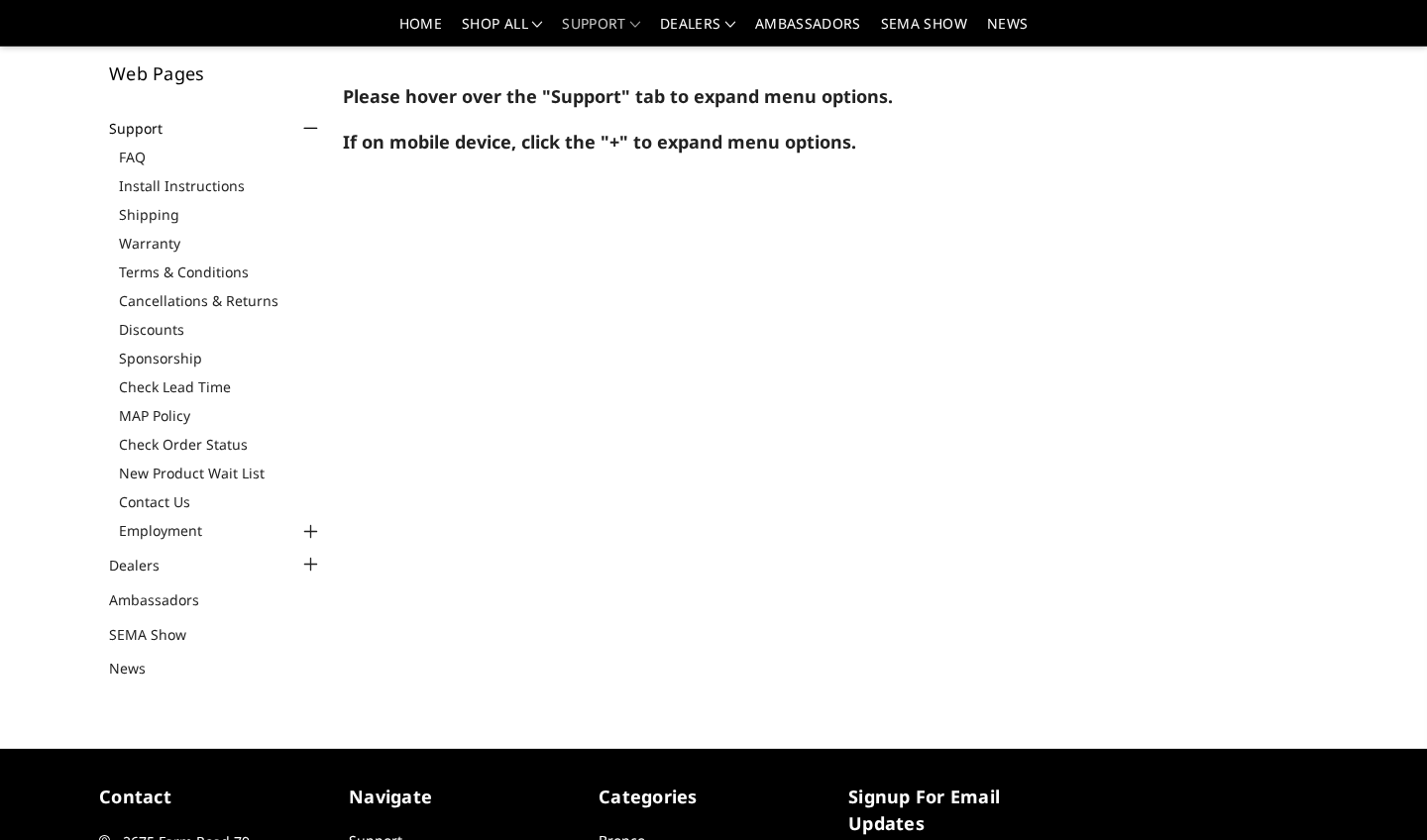 scroll, scrollTop: 113, scrollLeft: 0, axis: vertical 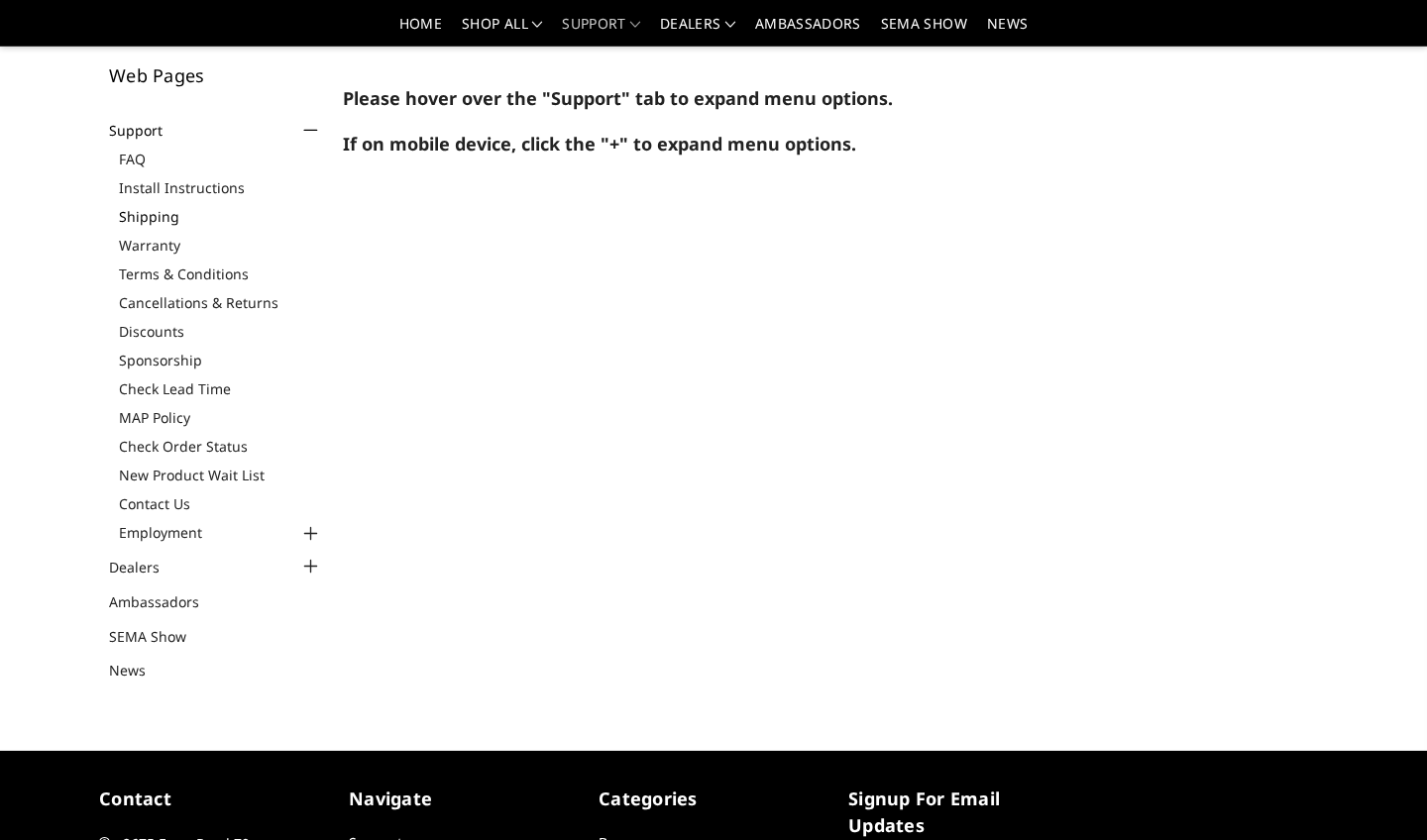 click on "Shipping" at bounding box center (221, 216) 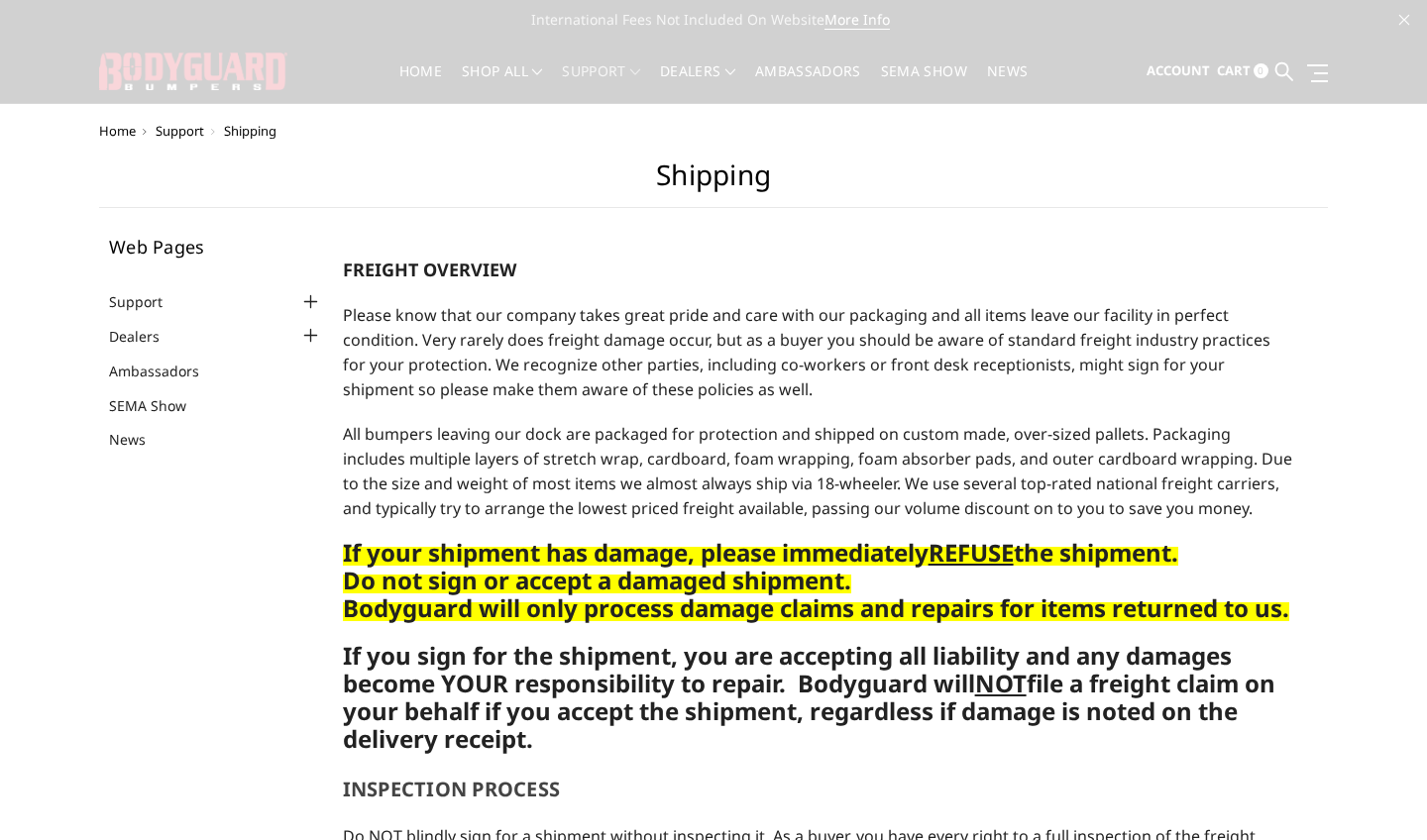 scroll, scrollTop: 0, scrollLeft: 0, axis: both 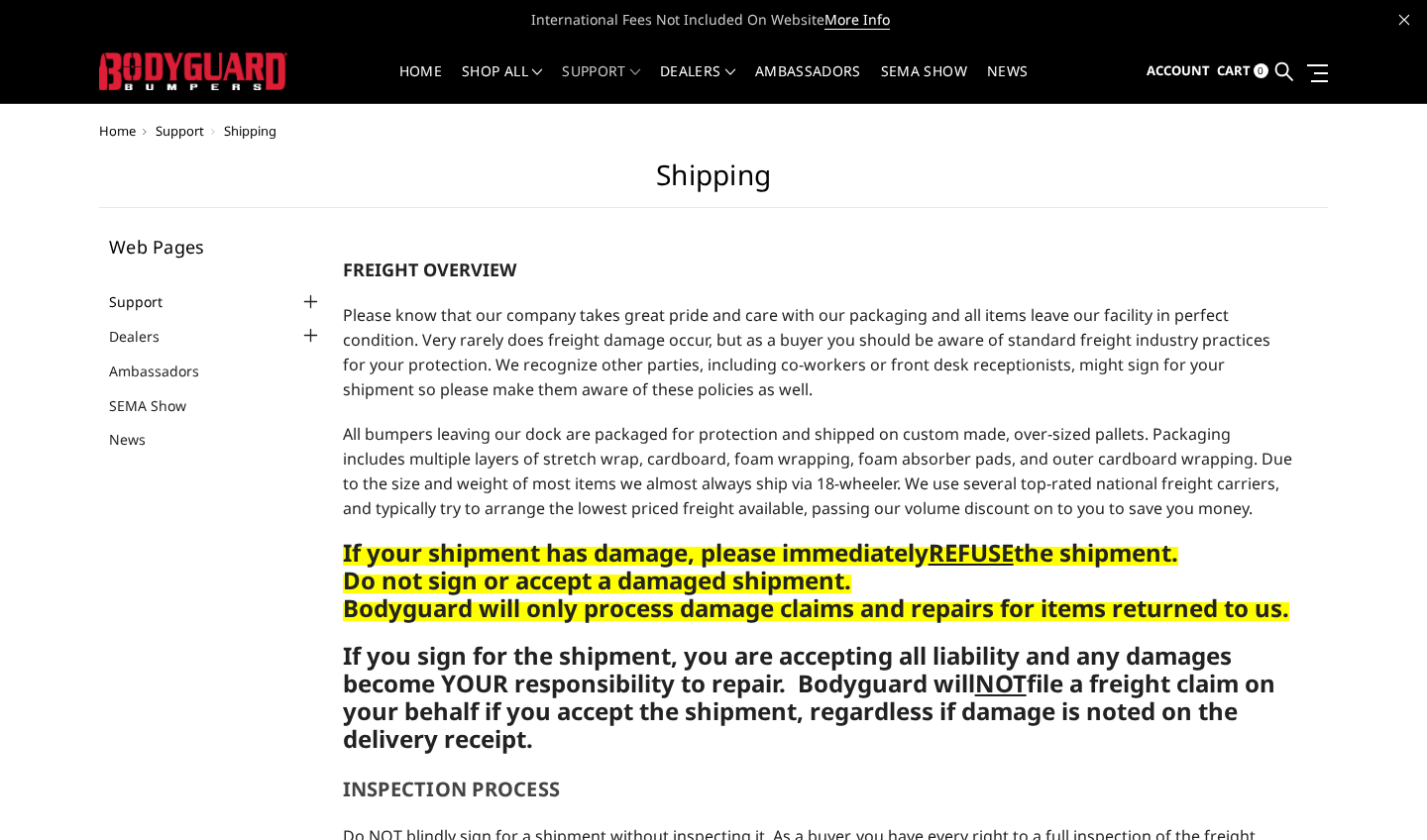 click on "Support" at bounding box center (148, 301) 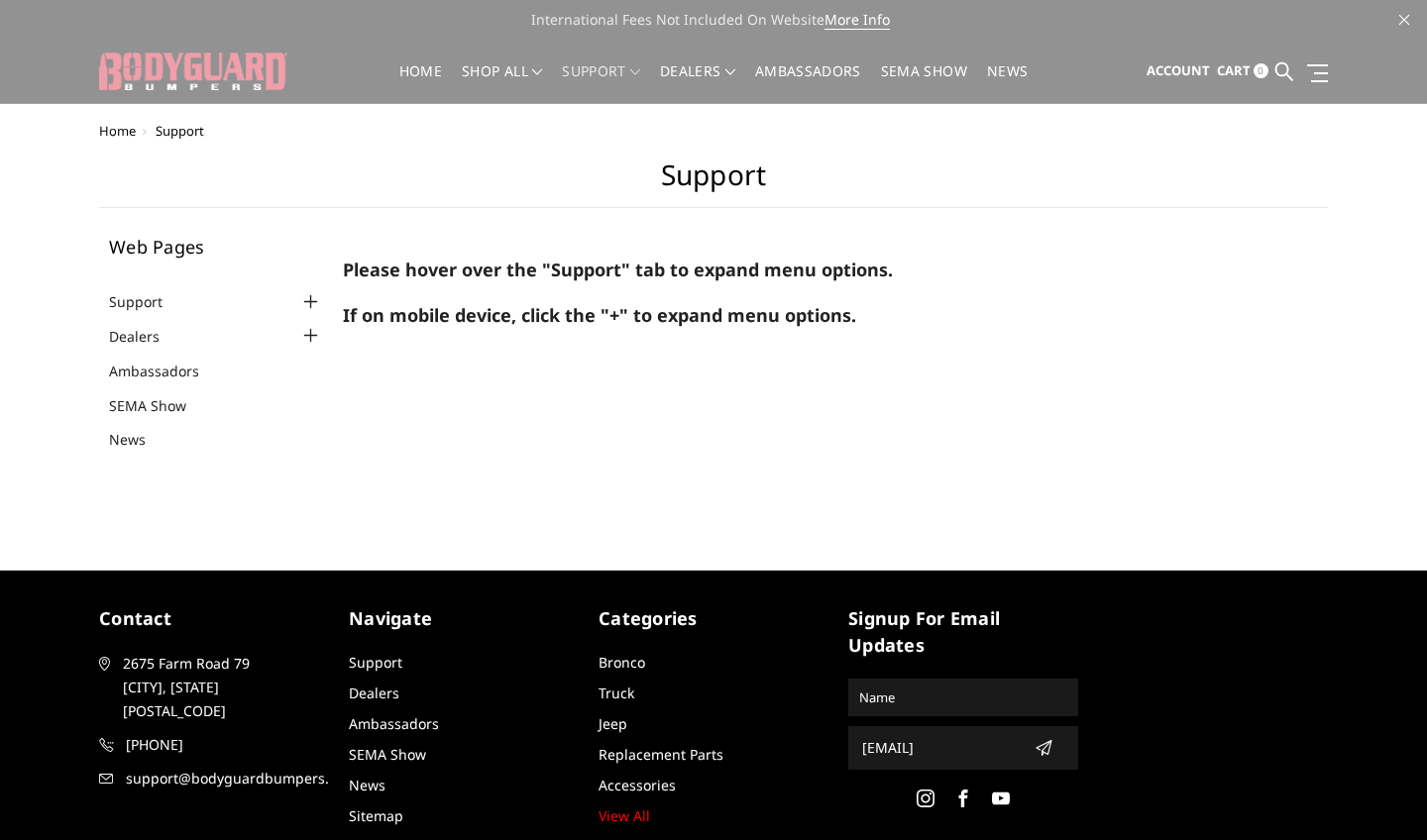scroll, scrollTop: 0, scrollLeft: 0, axis: both 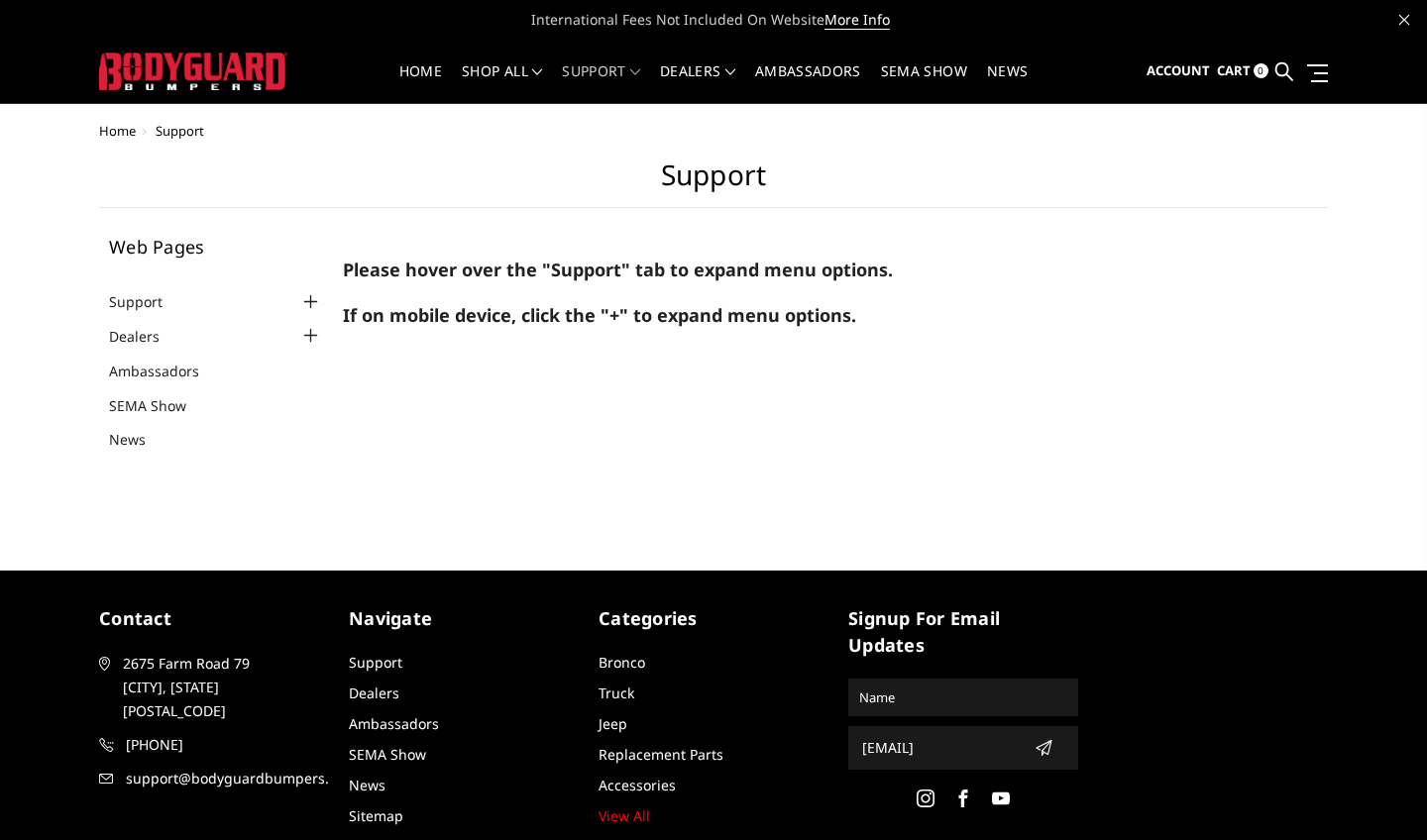 click at bounding box center (311, 302) 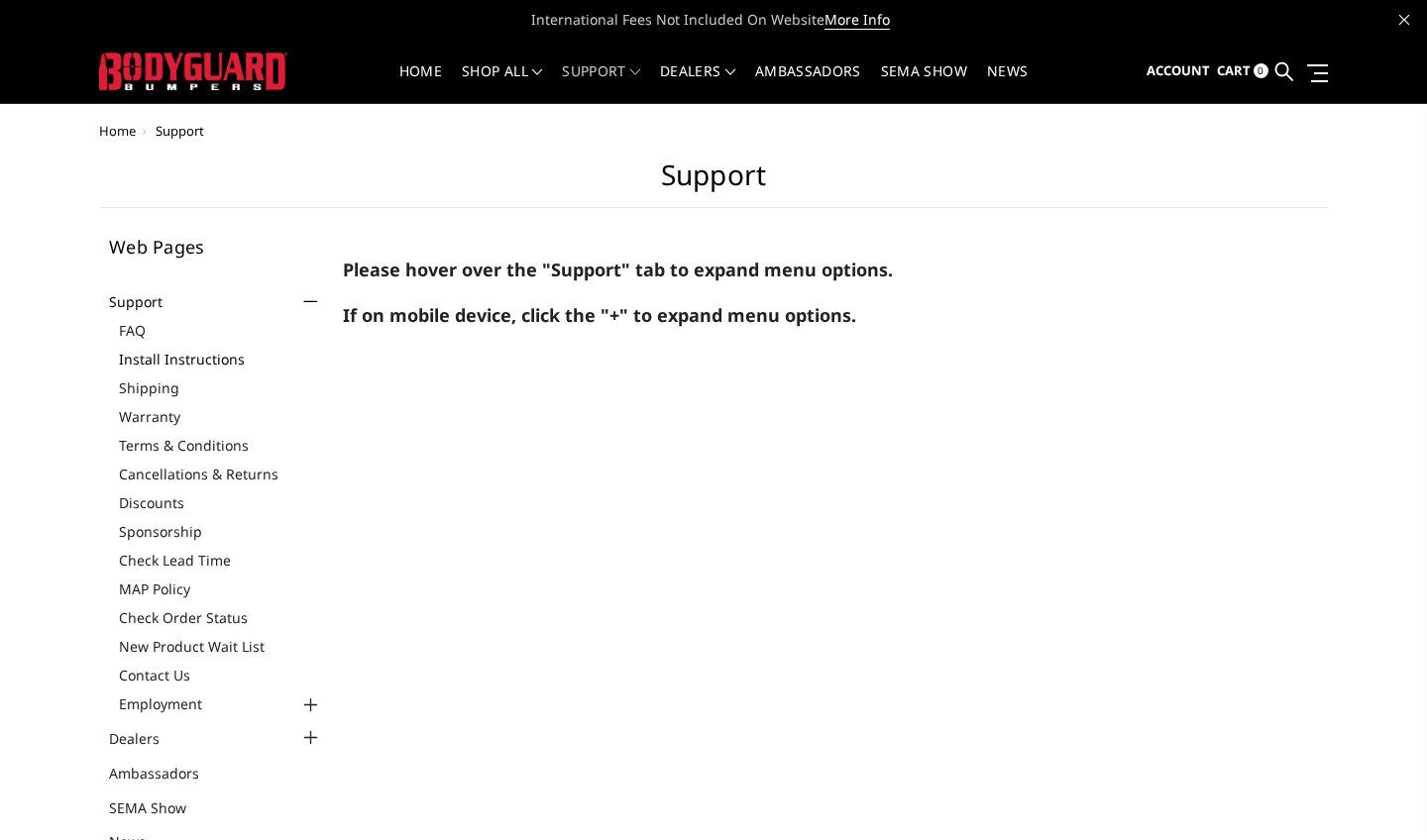 click on "Install Instructions" at bounding box center (221, 359) 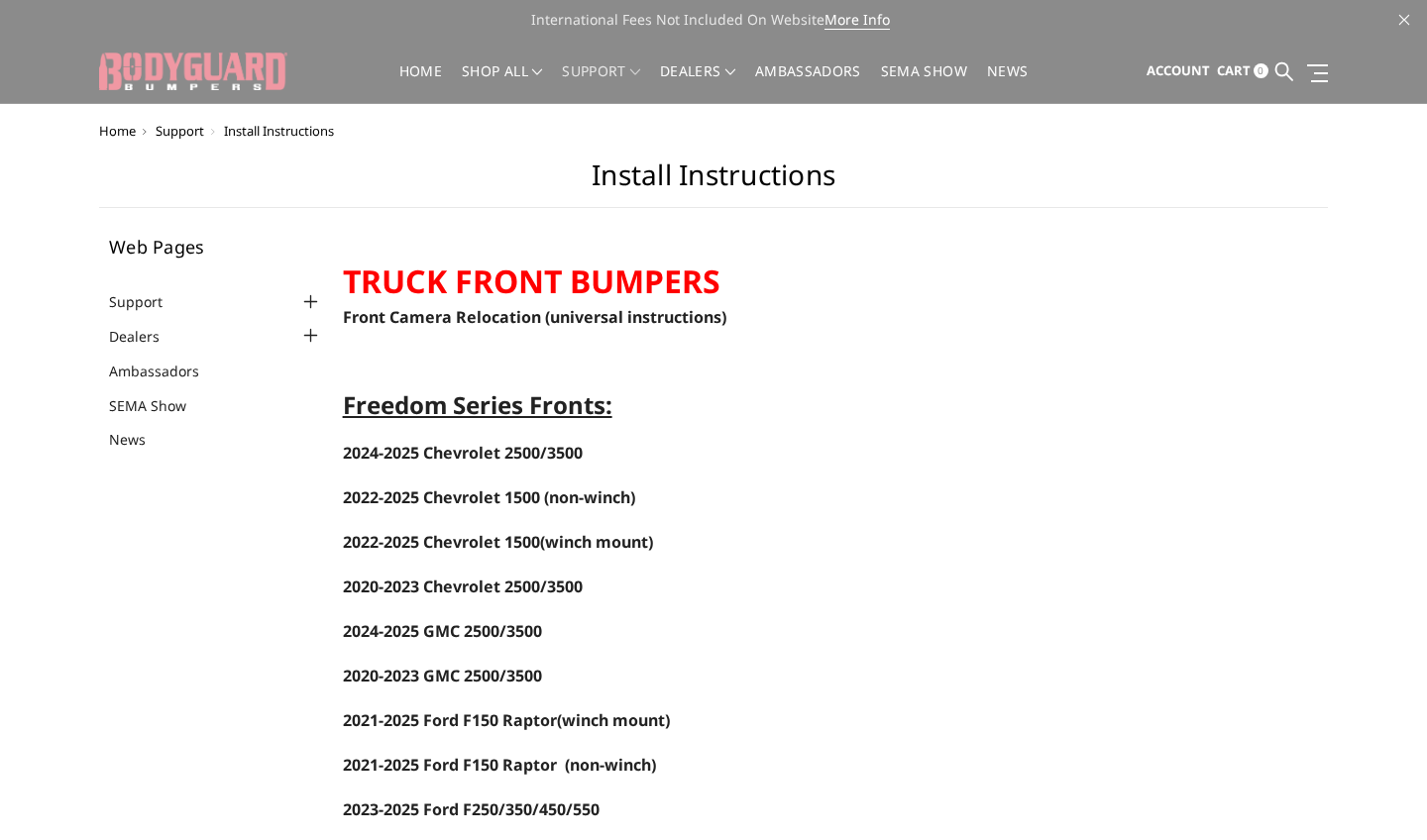 scroll, scrollTop: 0, scrollLeft: 0, axis: both 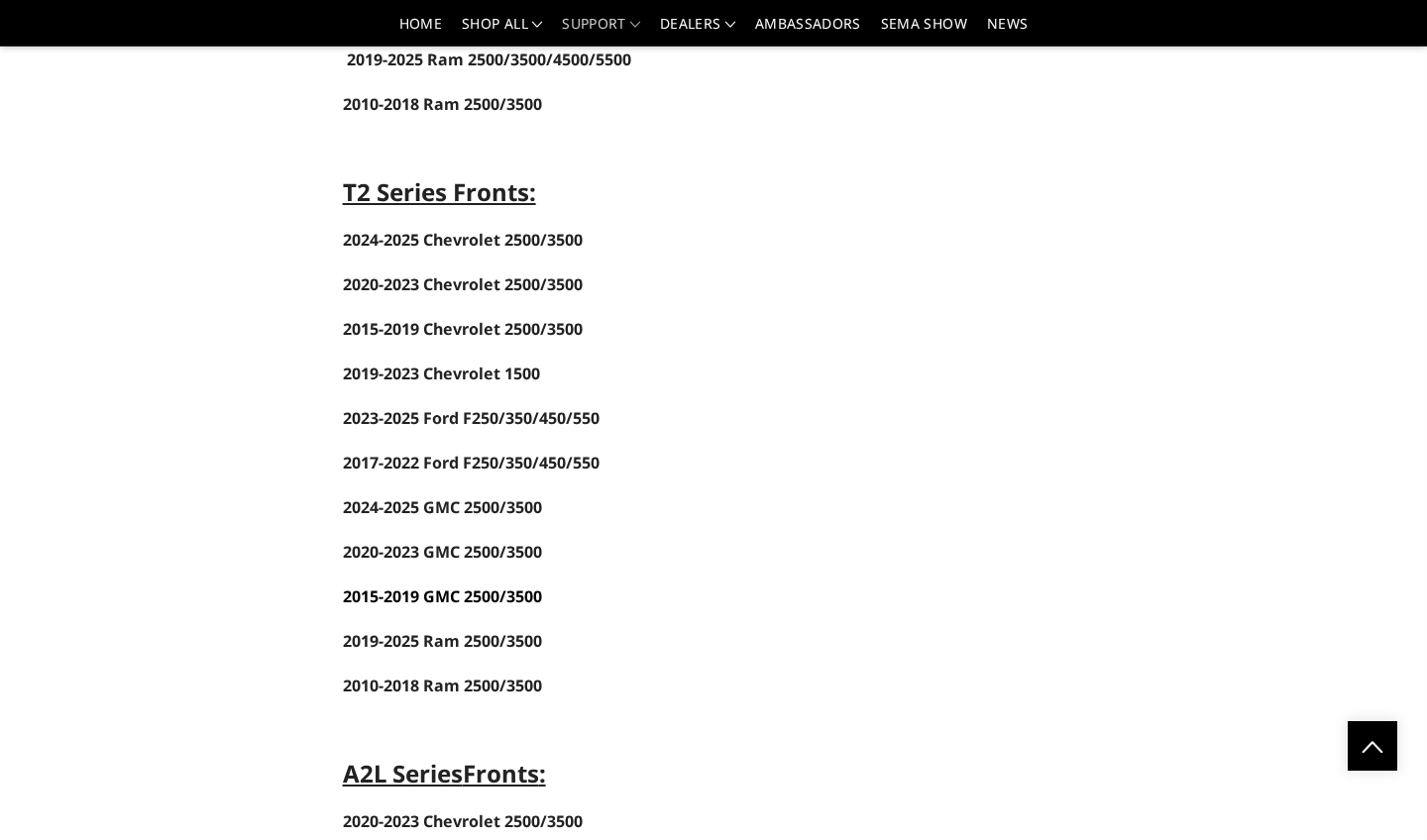 click on "2015-2019 GMC 2500/3500" at bounding box center [442, 596] 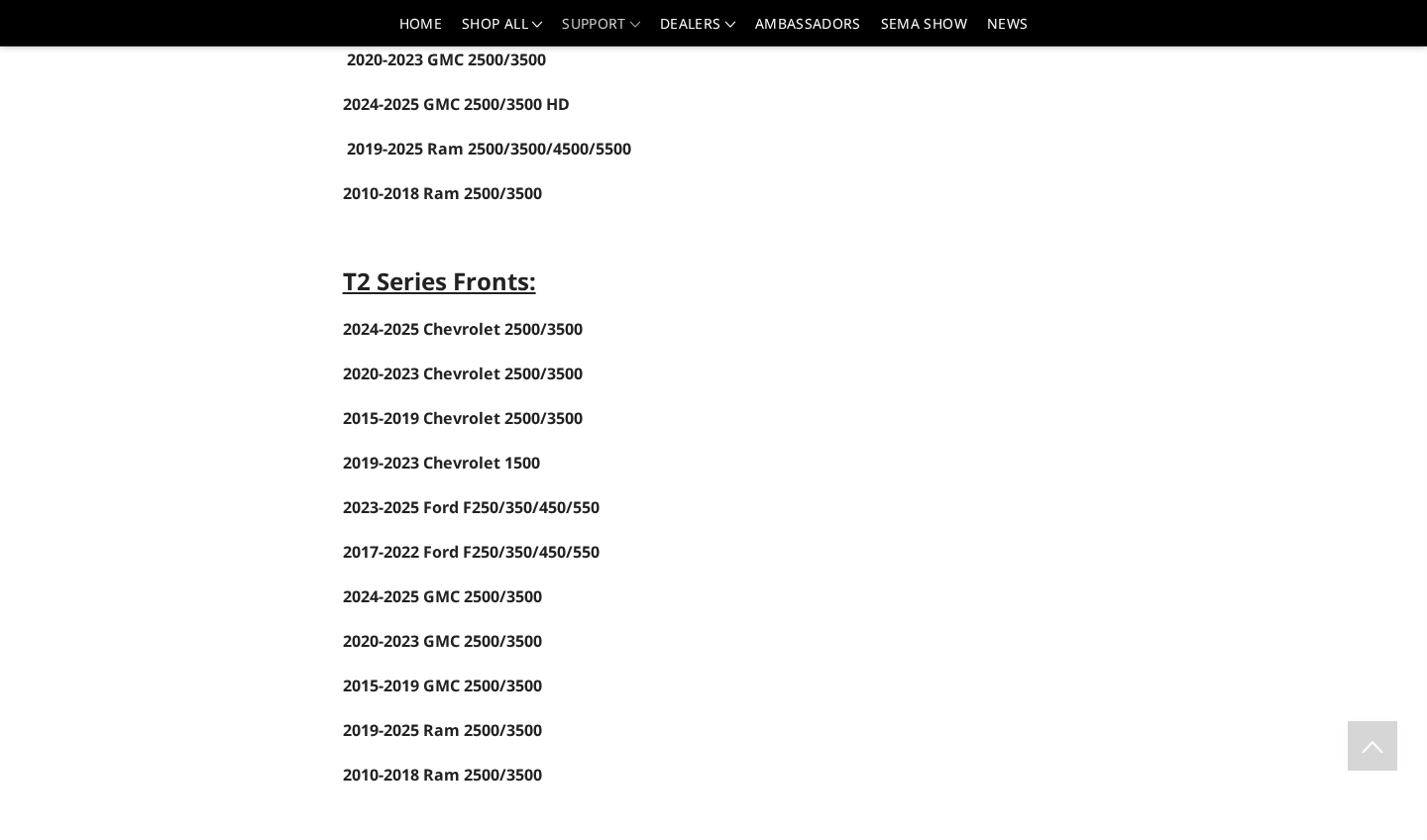 scroll, scrollTop: 1634, scrollLeft: 0, axis: vertical 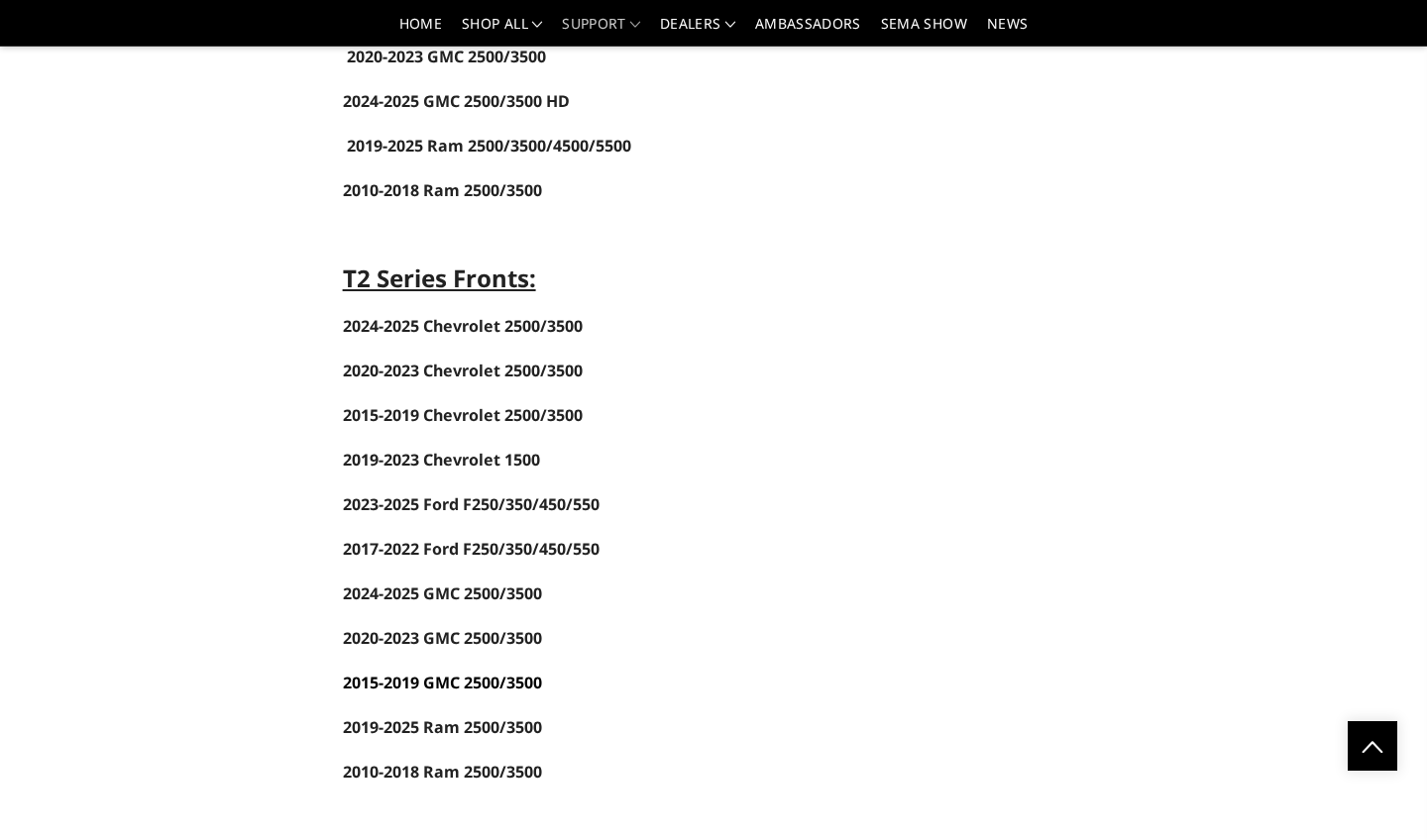 click on "2015-2019 GMC 2500/3500" at bounding box center [442, 682] 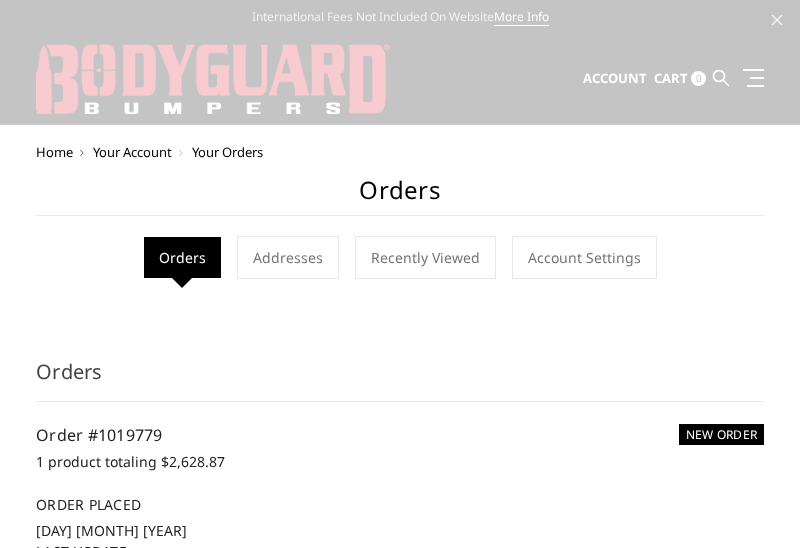 scroll, scrollTop: 0, scrollLeft: 0, axis: both 